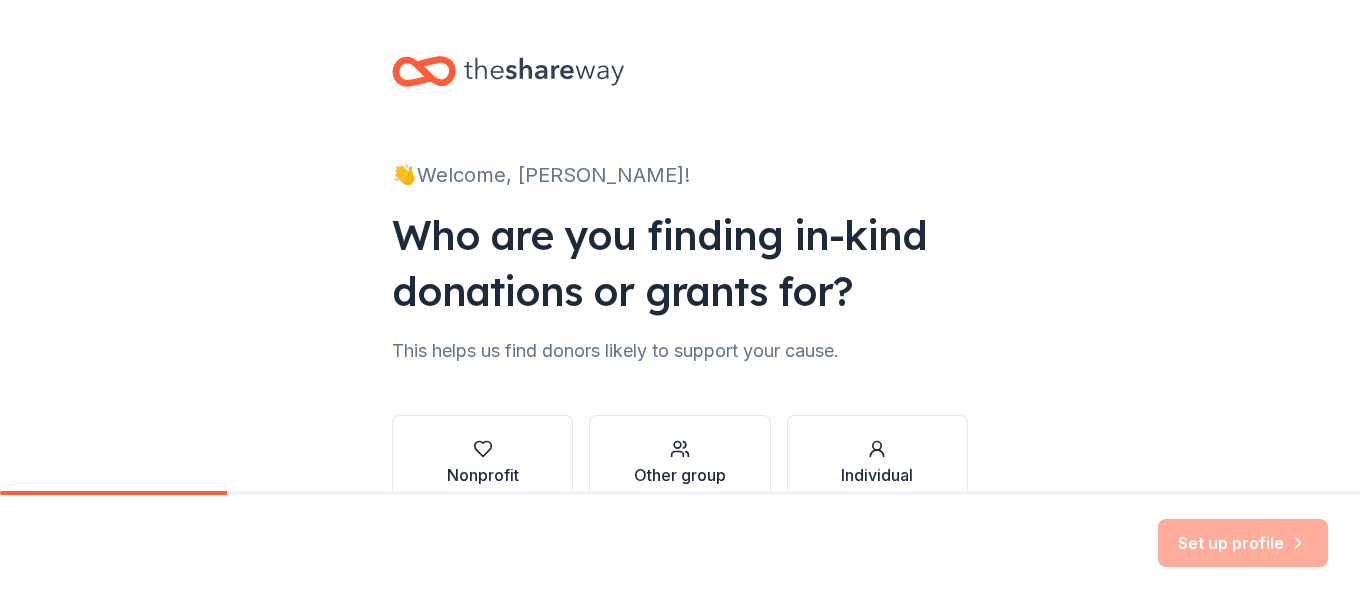 scroll, scrollTop: 0, scrollLeft: 0, axis: both 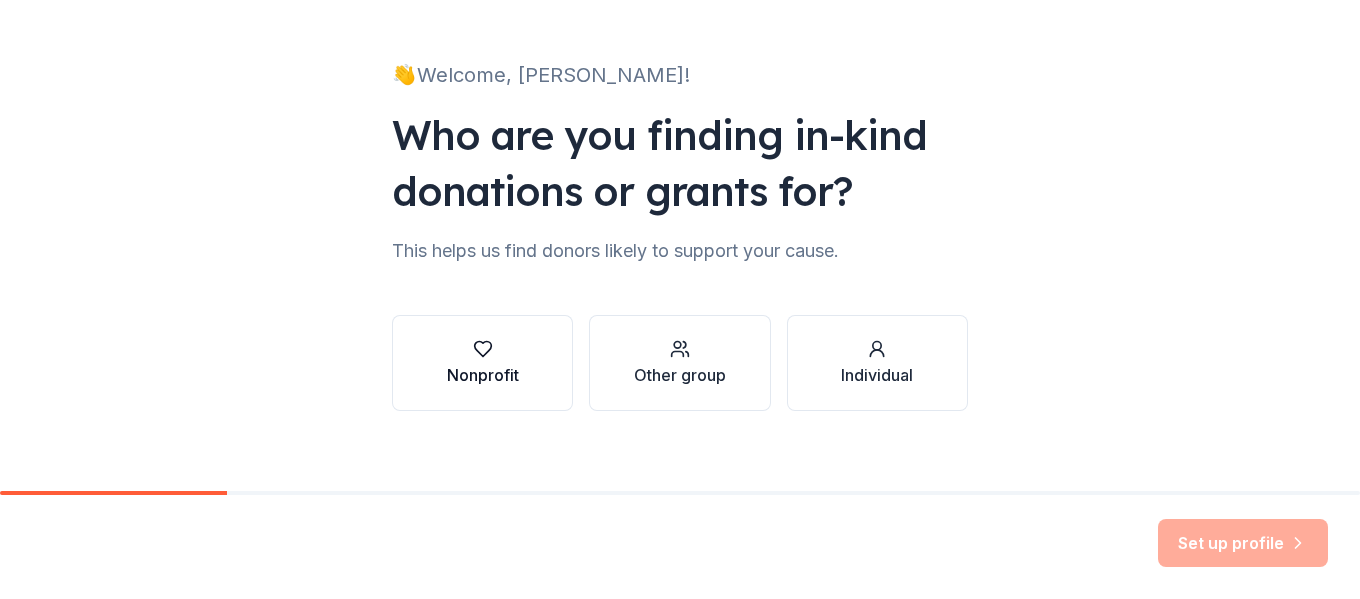 click at bounding box center (483, 349) 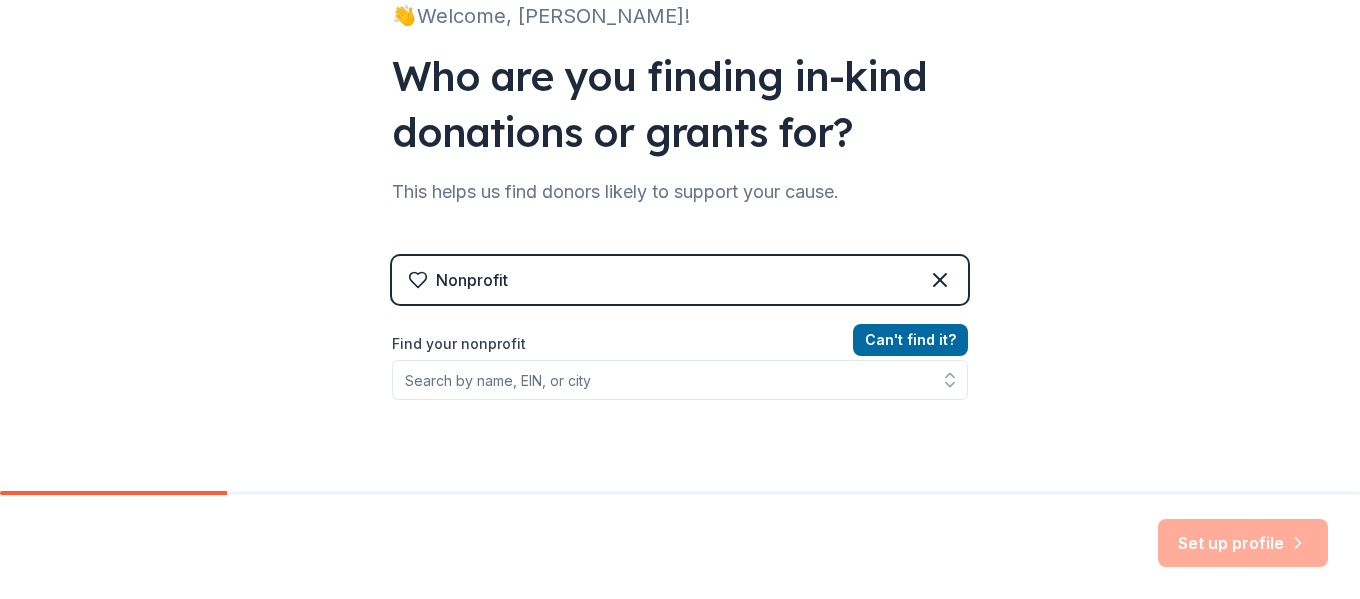 scroll, scrollTop: 167, scrollLeft: 0, axis: vertical 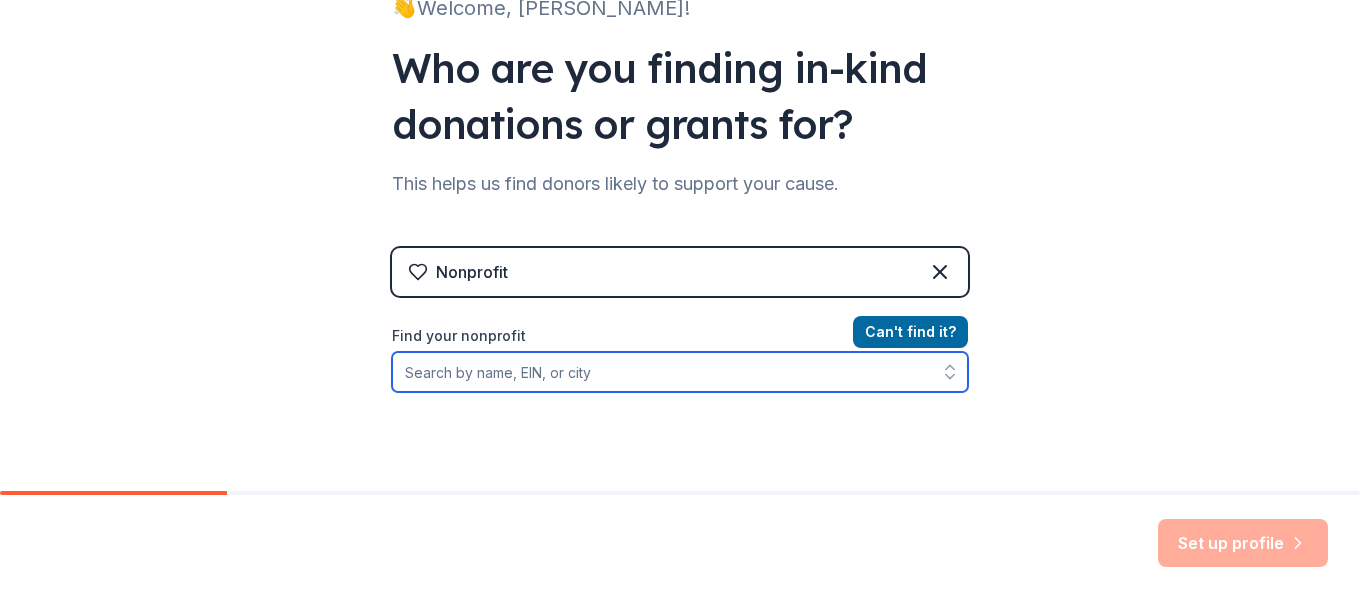 click on "Find your nonprofit" at bounding box center (680, 372) 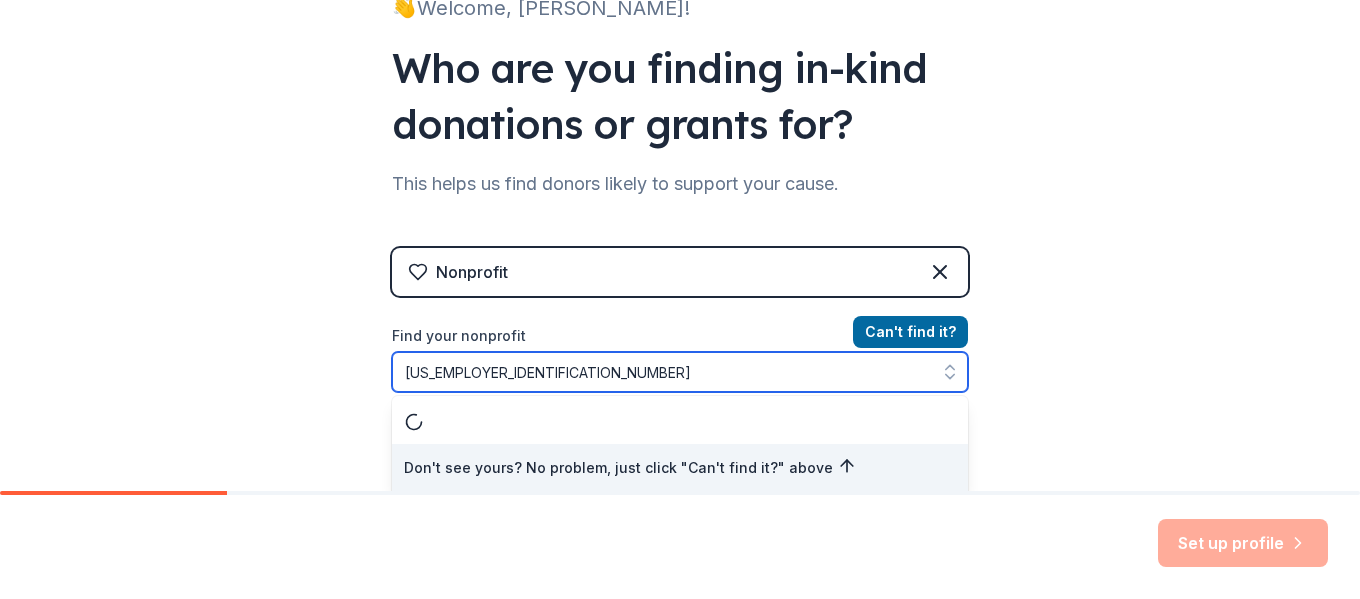 scroll, scrollTop: 168, scrollLeft: 0, axis: vertical 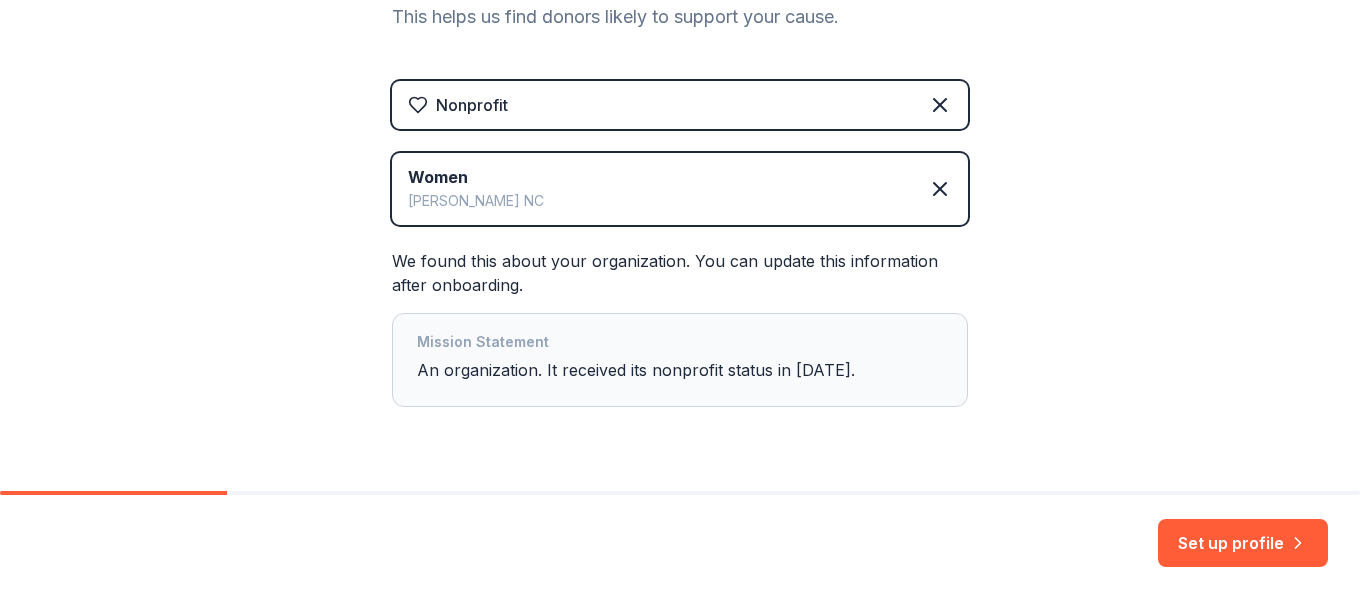 click on "Mission Statement" at bounding box center [680, 344] 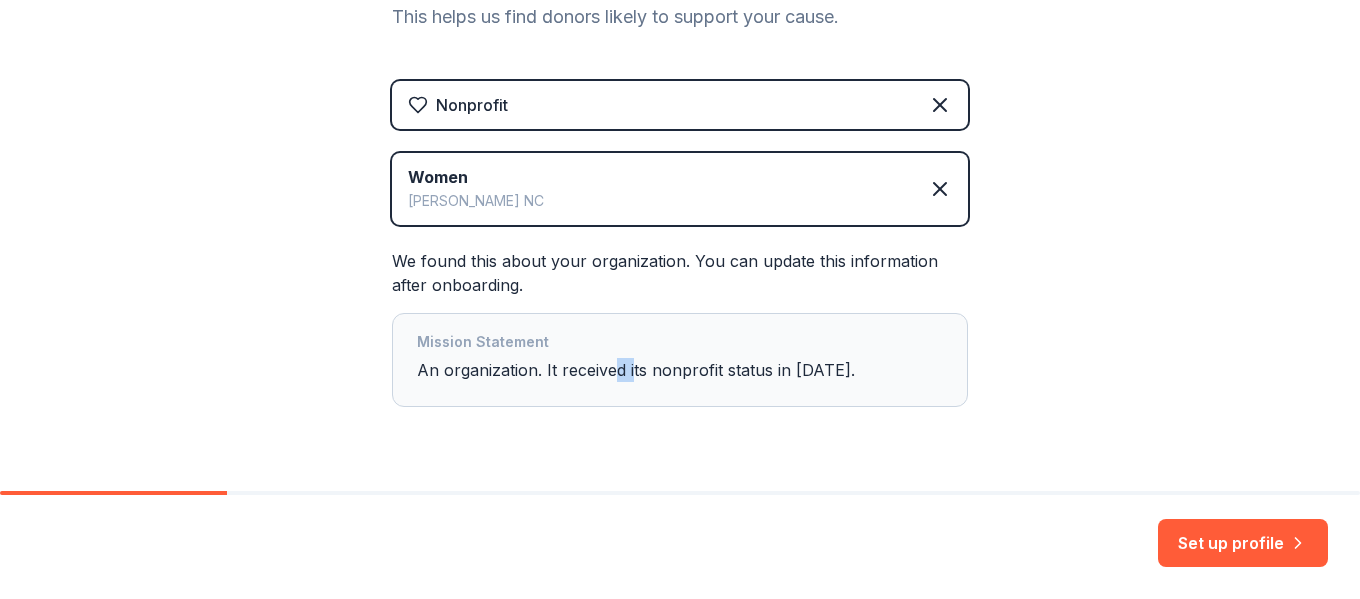 drag, startPoint x: 619, startPoint y: 364, endPoint x: 609, endPoint y: 367, distance: 10.440307 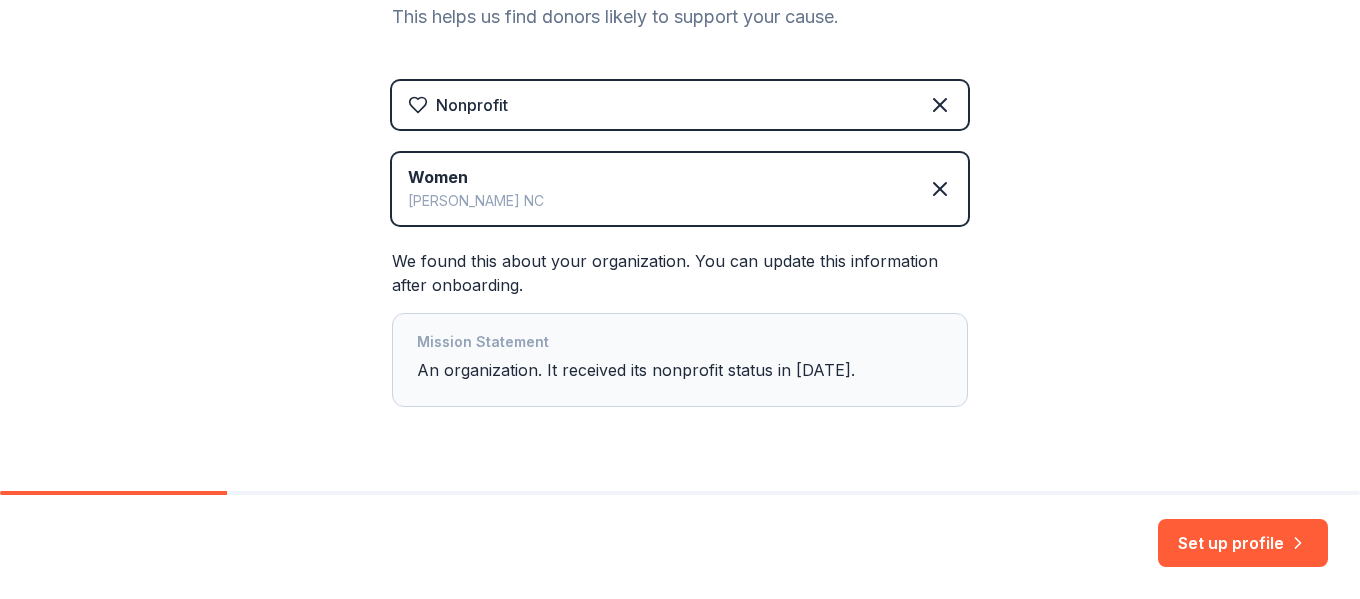 click on "Mission Statement" at bounding box center (680, 344) 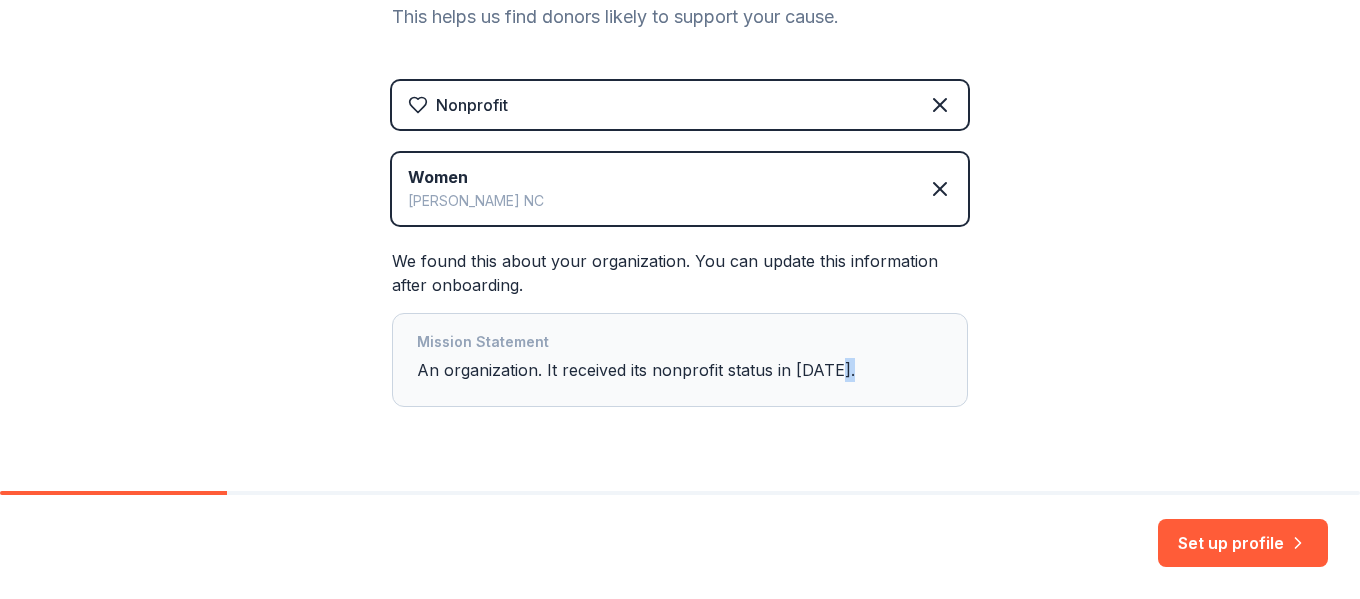 click on "Mission Statement An organization. It received its nonprofit status in [DATE]." at bounding box center [680, 360] 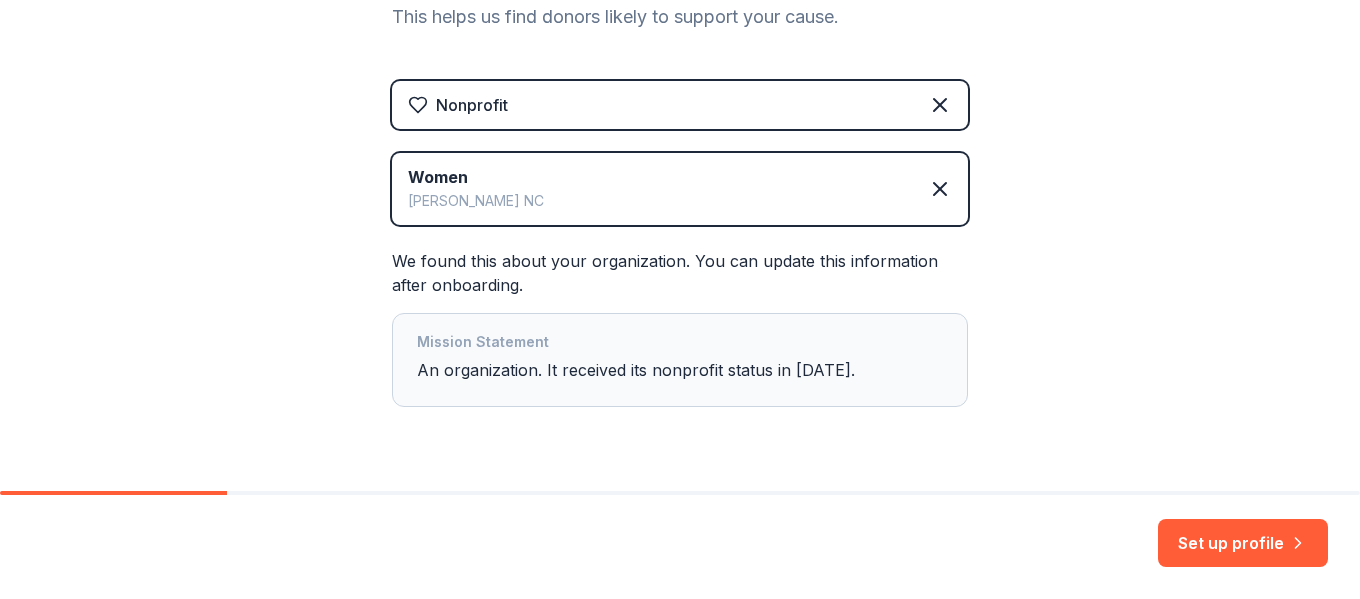 click on "Mission Statement" at bounding box center [680, 344] 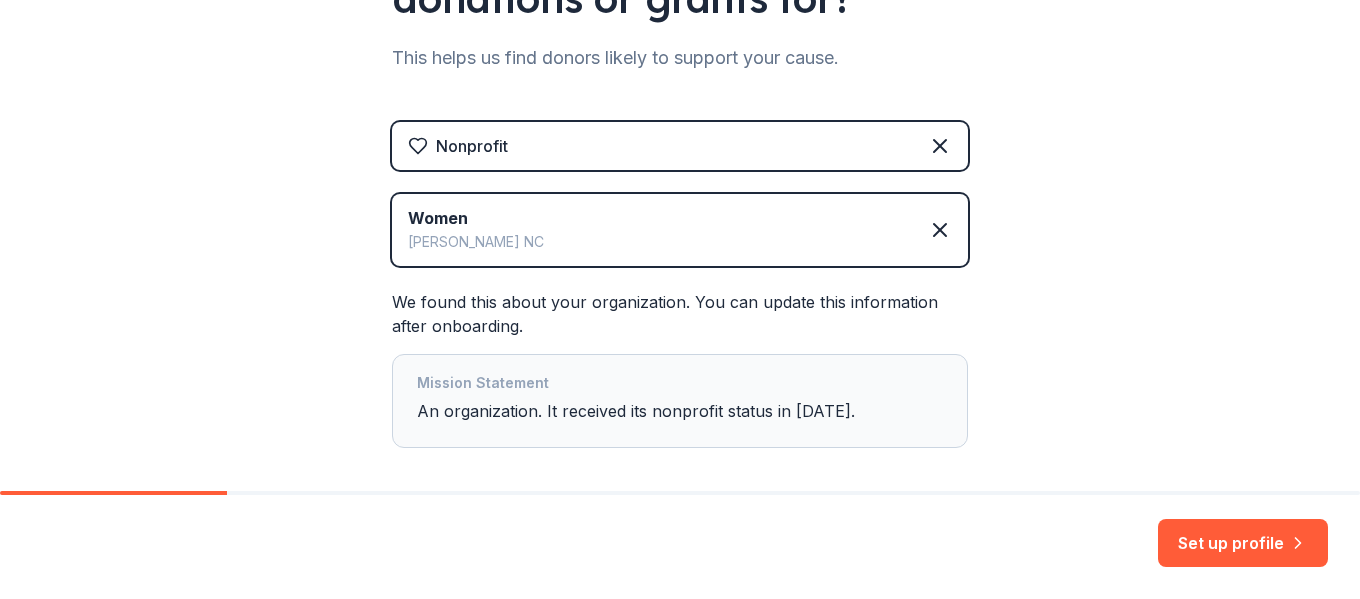 scroll, scrollTop: 301, scrollLeft: 0, axis: vertical 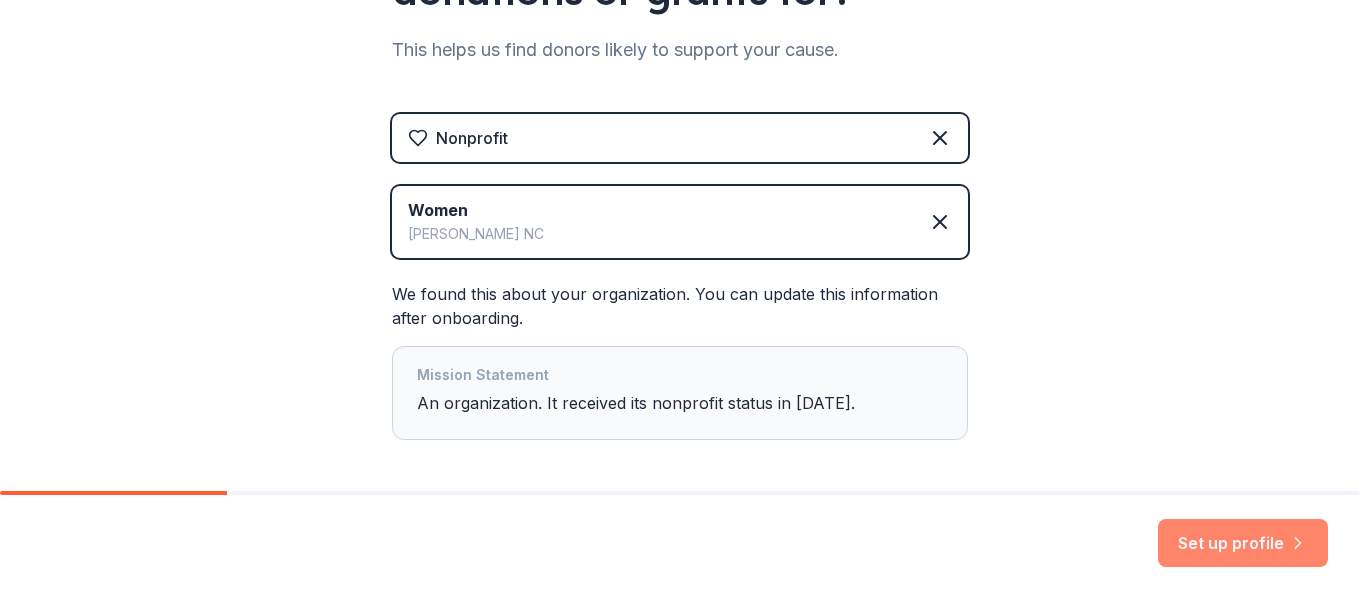 click on "Set up profile" at bounding box center [1243, 543] 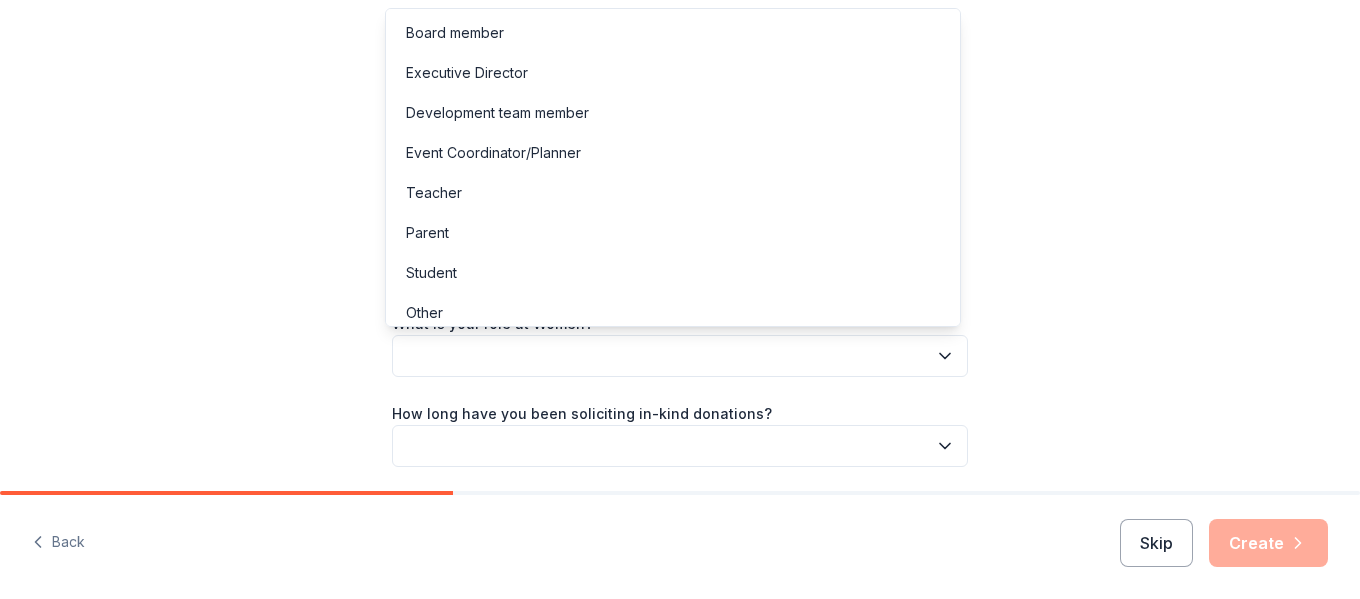 click at bounding box center [680, 356] 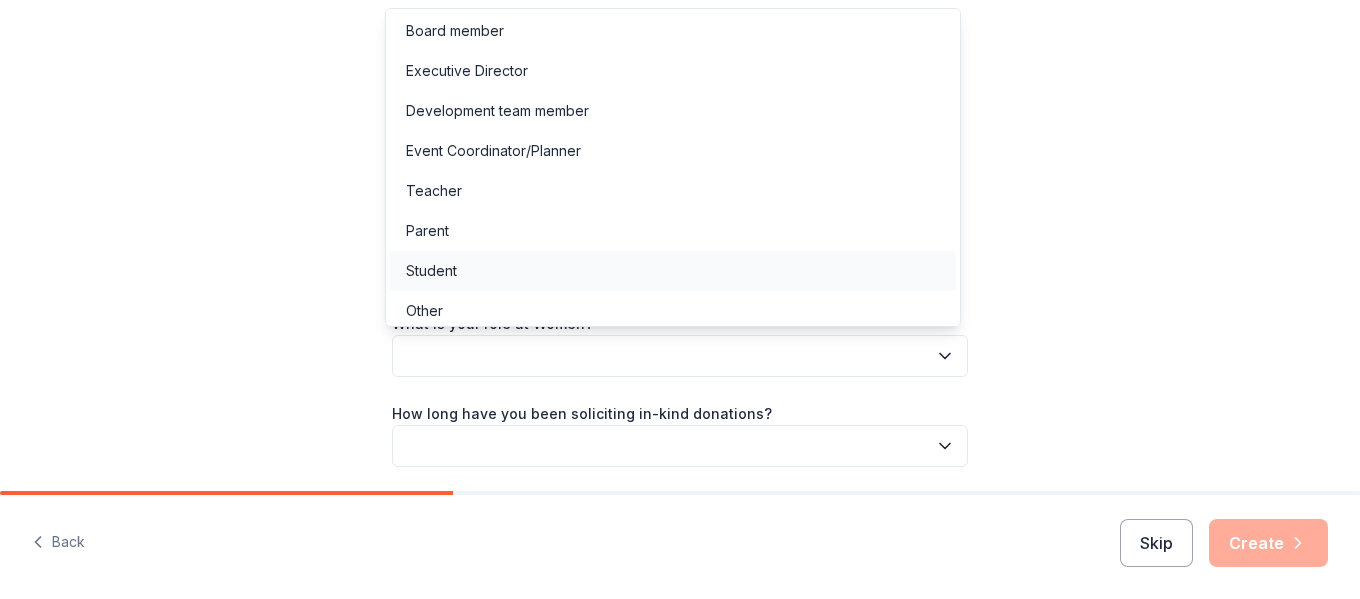 scroll, scrollTop: 0, scrollLeft: 0, axis: both 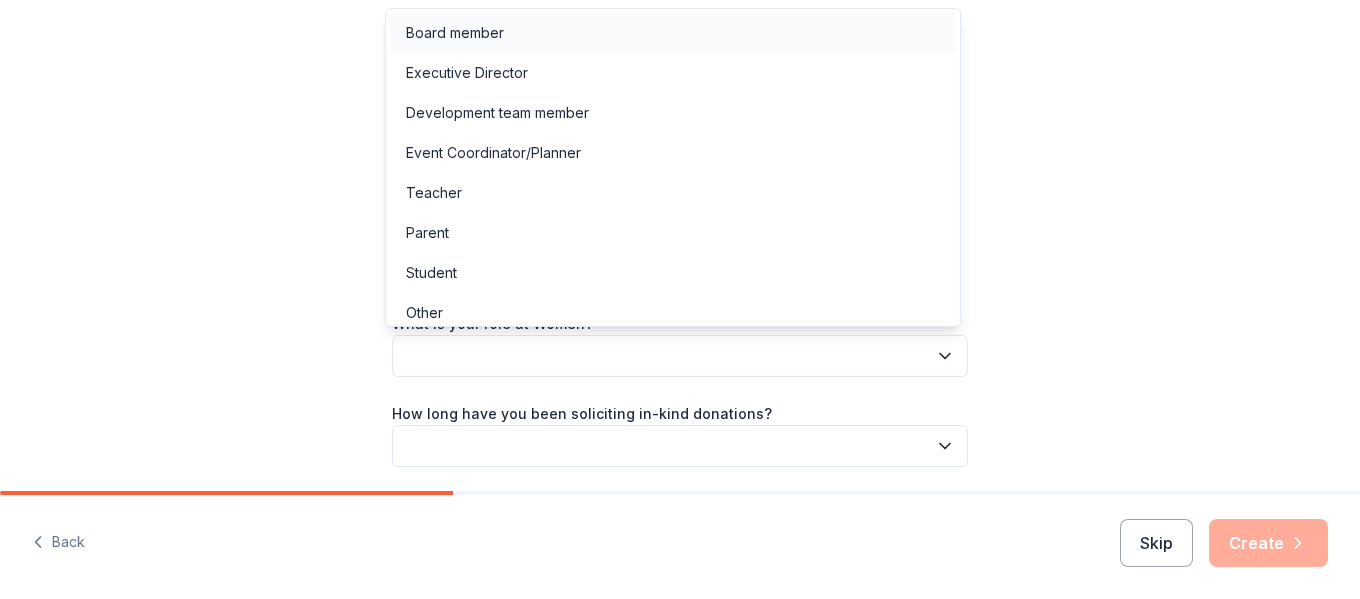 click on "Board member" at bounding box center (673, 33) 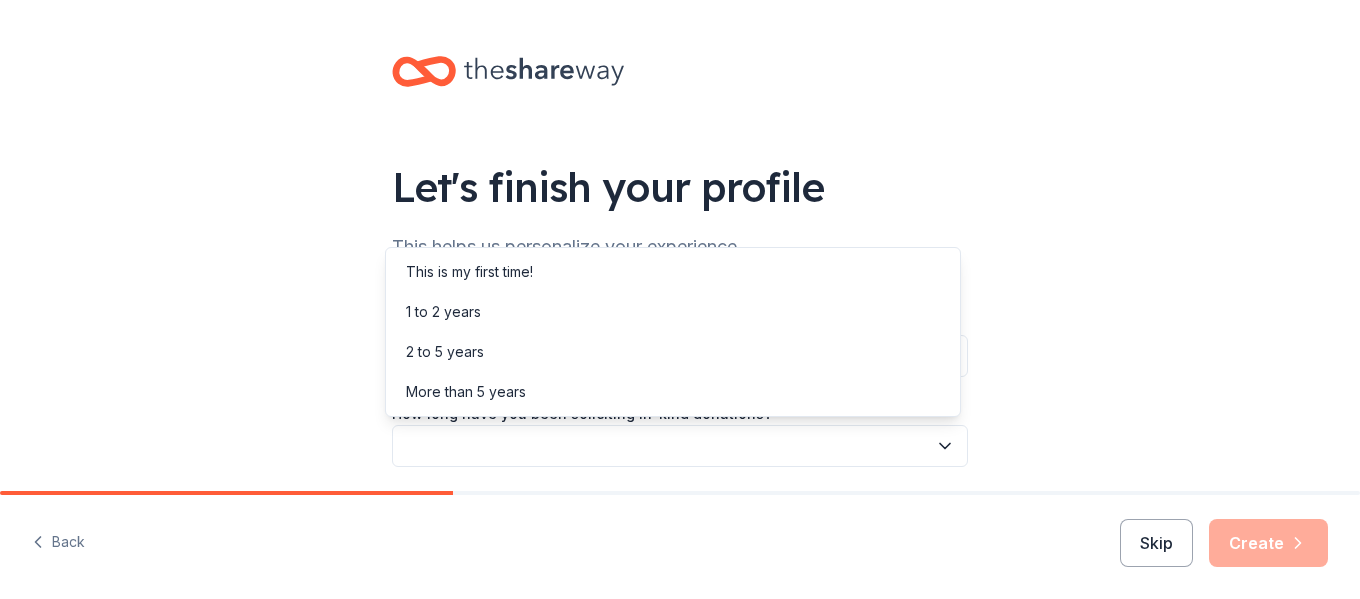 click at bounding box center (680, 446) 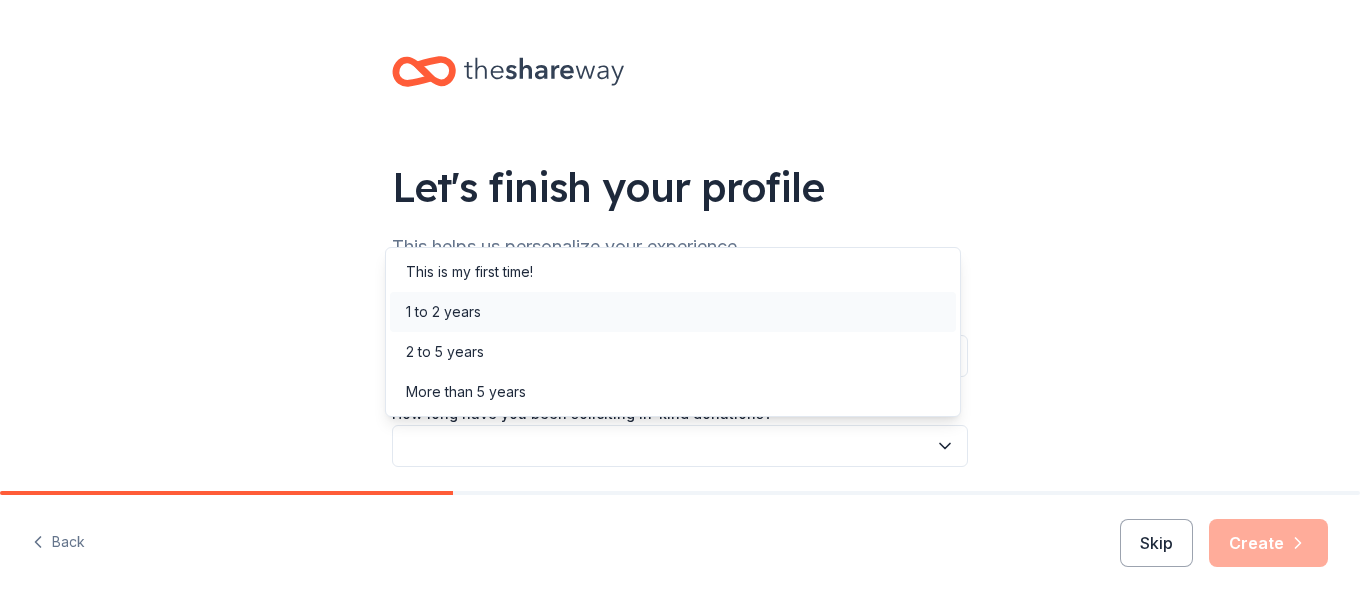 click on "1 to 2 years" at bounding box center [673, 312] 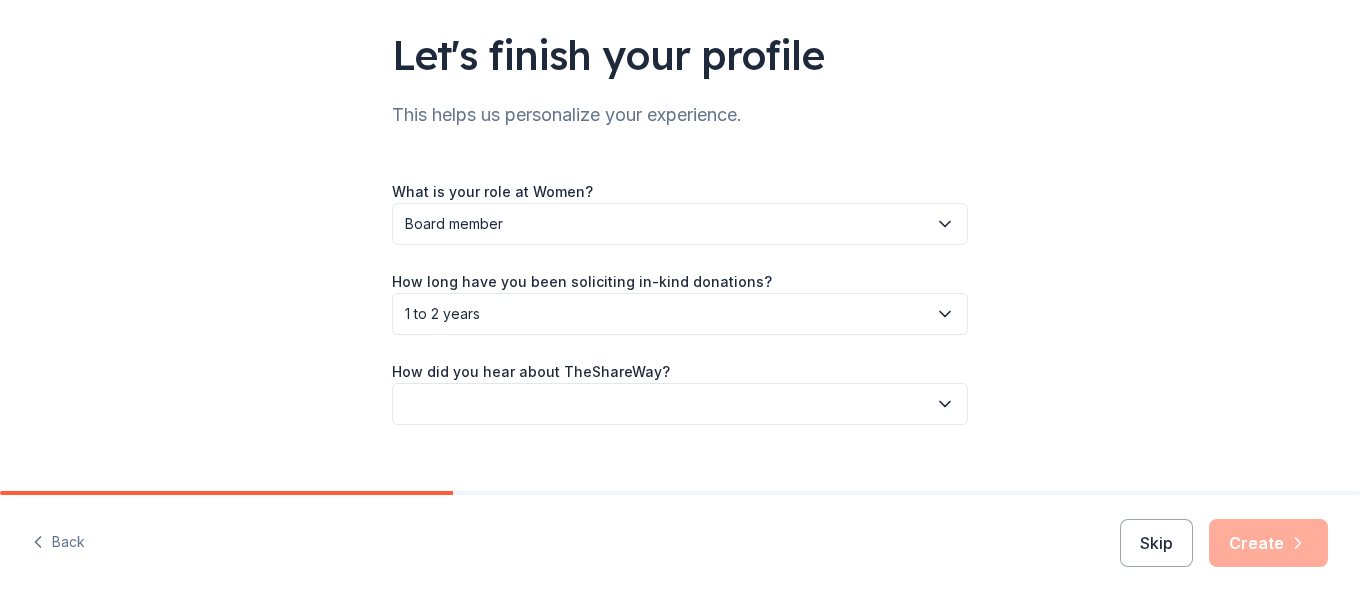 scroll, scrollTop: 162, scrollLeft: 0, axis: vertical 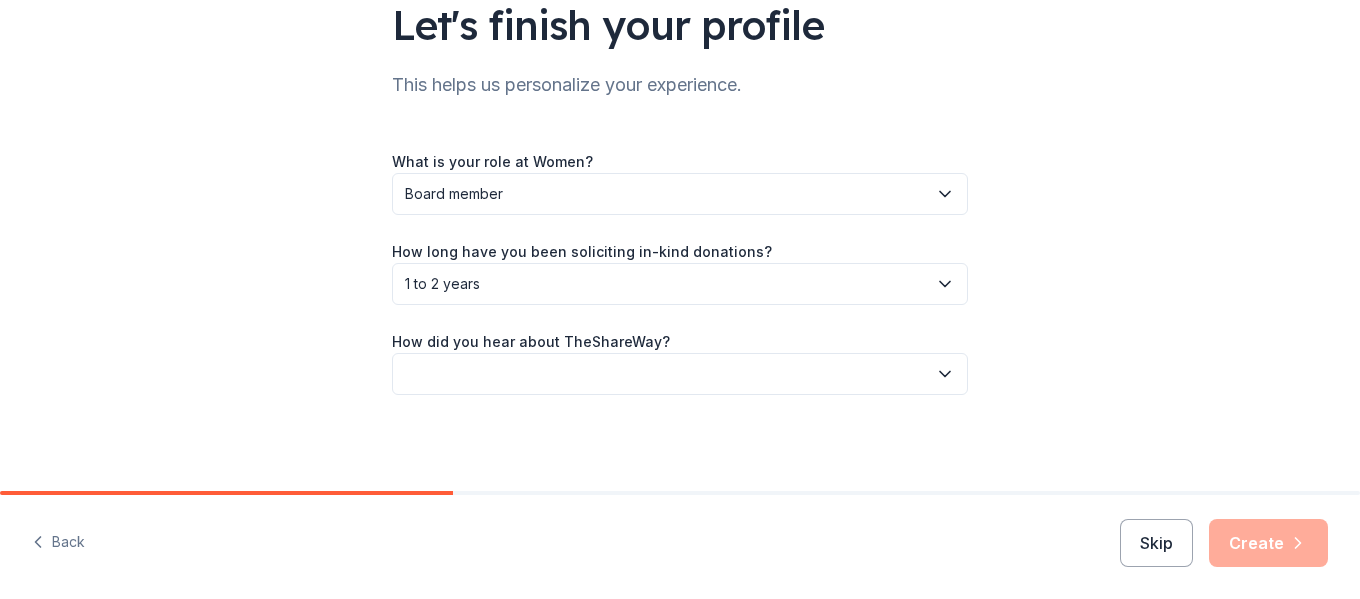 click at bounding box center (680, 374) 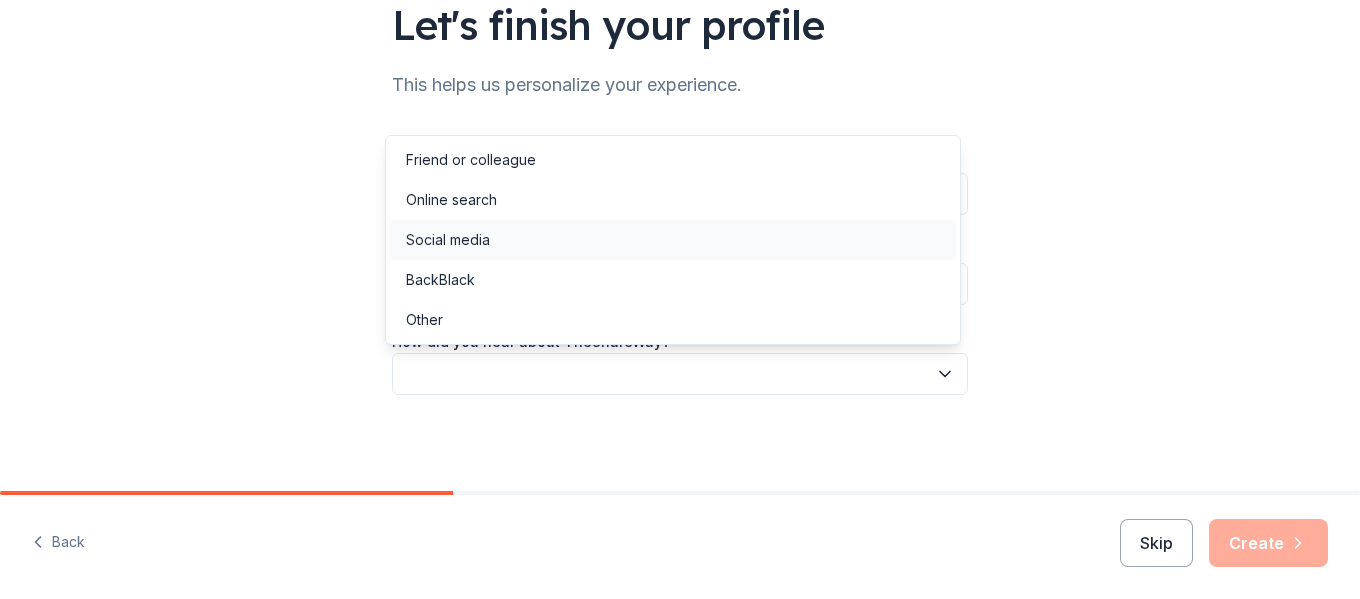 click on "Social media" at bounding box center (673, 240) 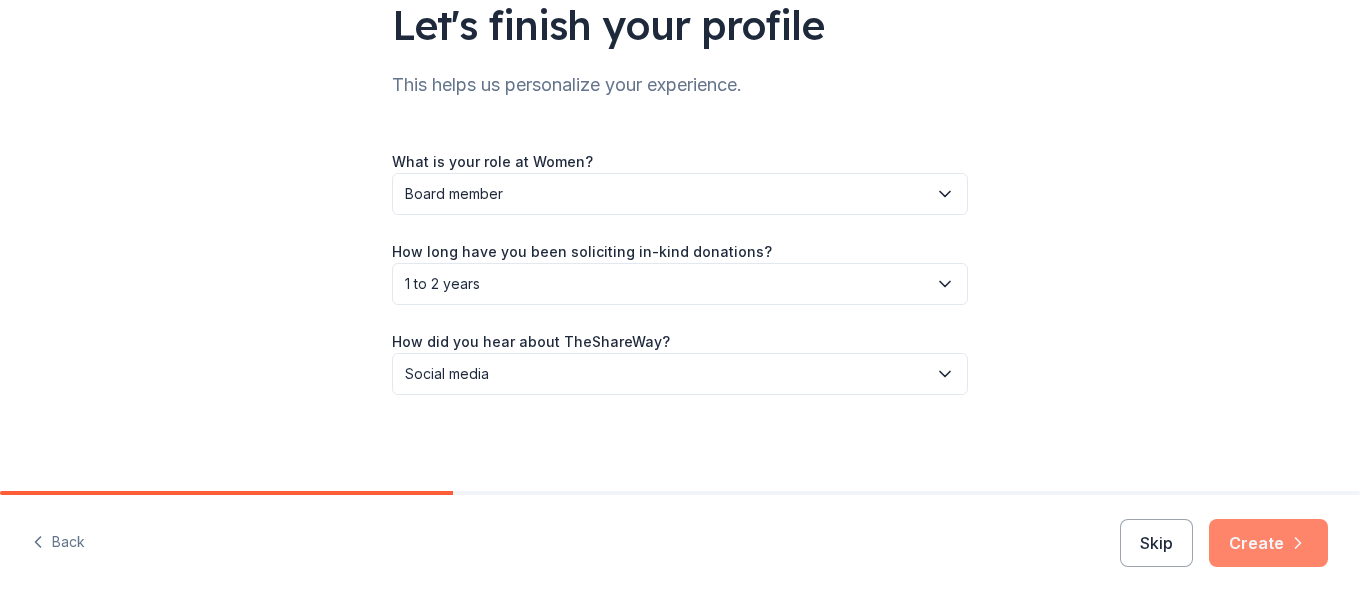 click on "Create" at bounding box center [1268, 543] 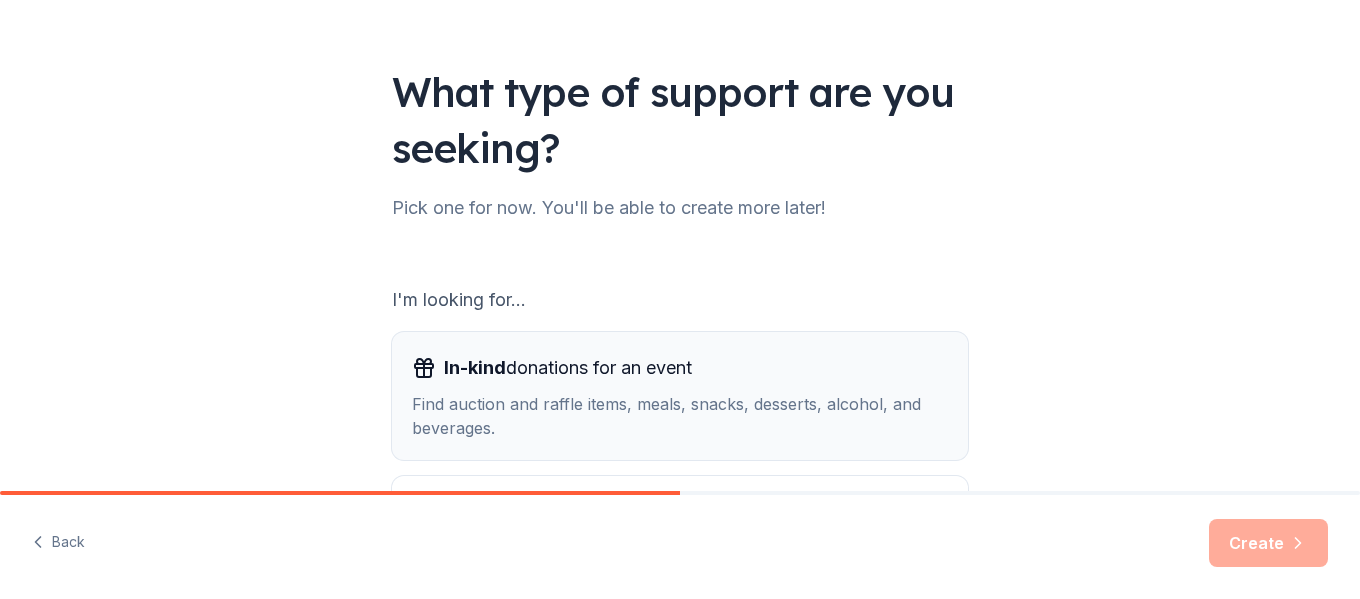 scroll, scrollTop: 100, scrollLeft: 0, axis: vertical 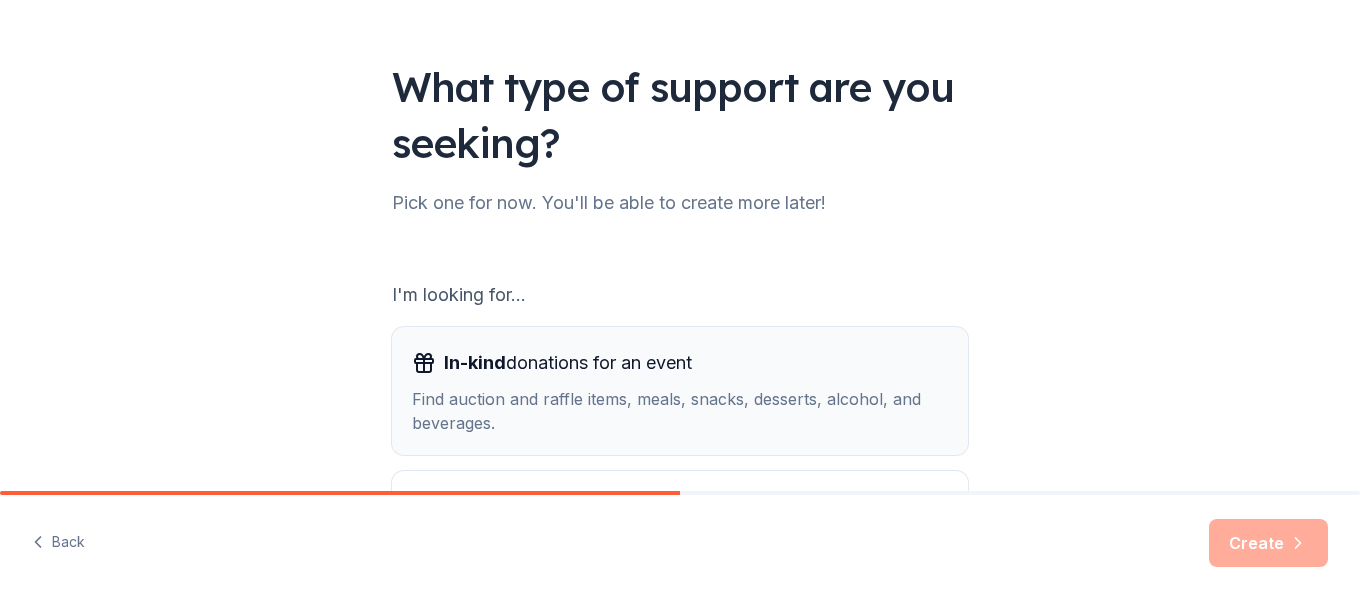click on "In-kind  donations for an event Find auction and raffle items, meals, snacks, desserts, alcohol, and beverages." at bounding box center [680, 391] 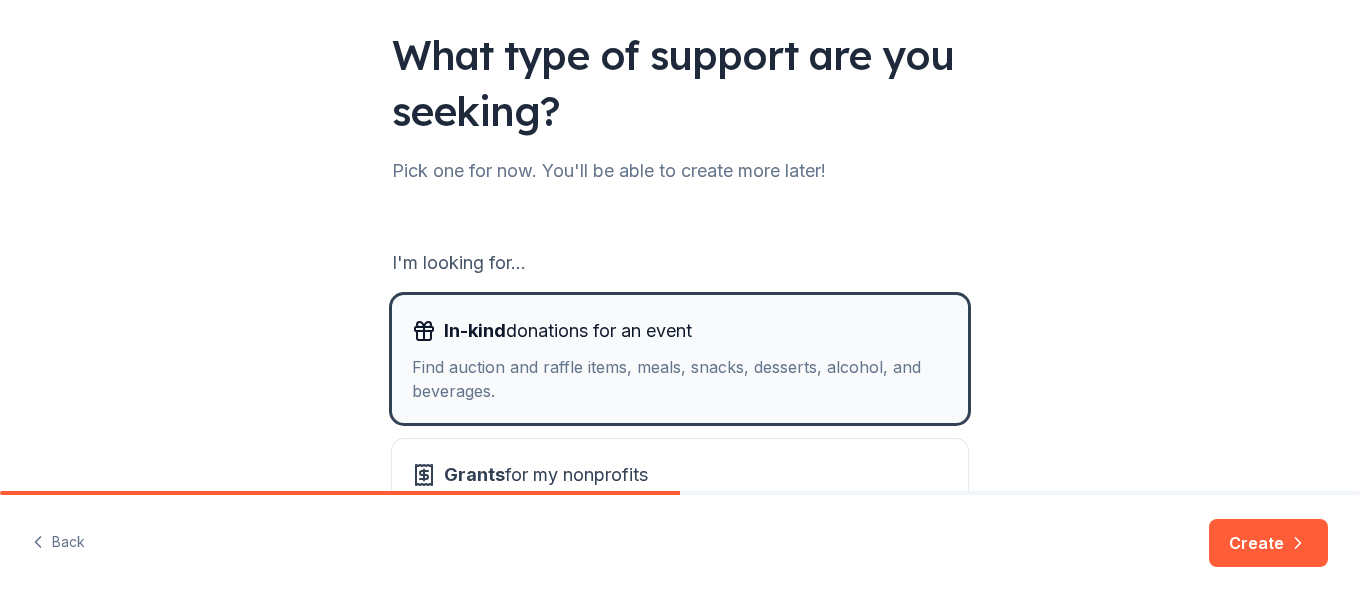 scroll, scrollTop: 133, scrollLeft: 0, axis: vertical 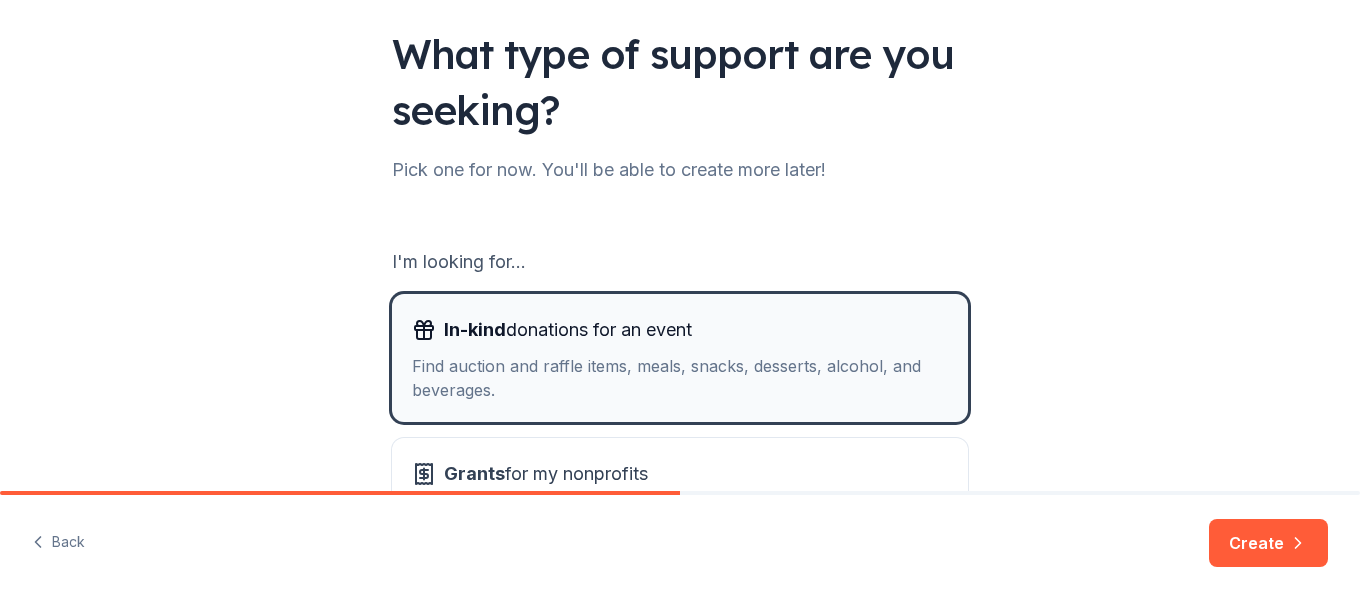 click on "In-kind  donations for an event" at bounding box center [680, 330] 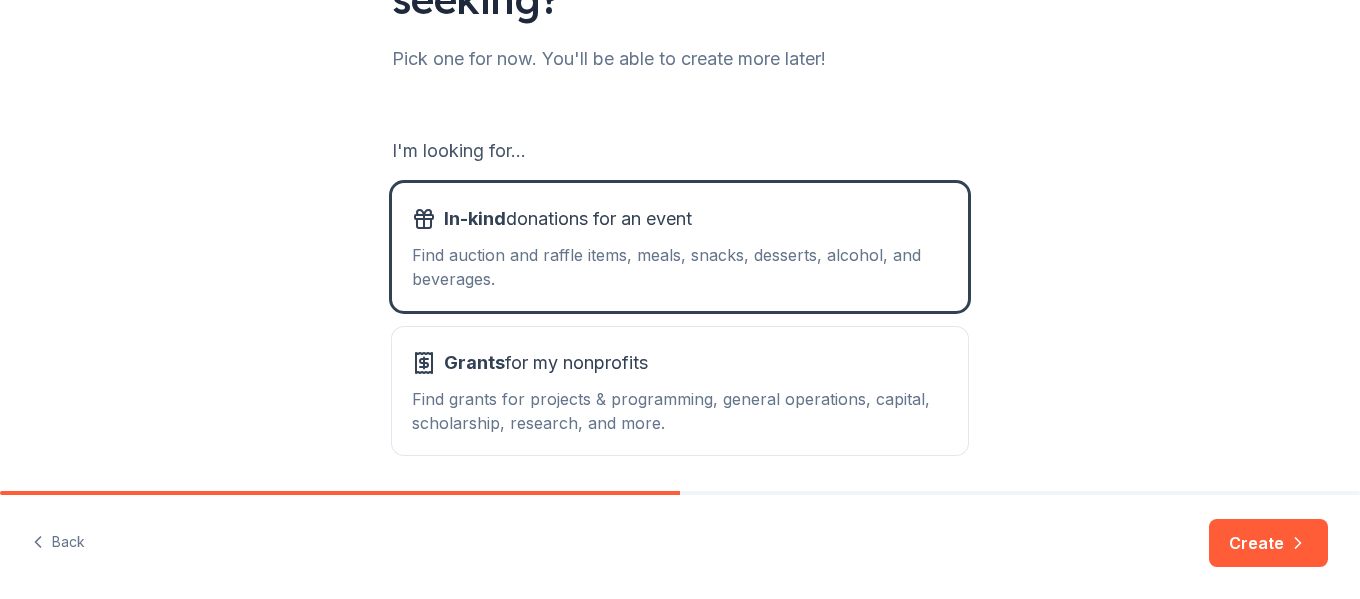 scroll, scrollTop: 267, scrollLeft: 0, axis: vertical 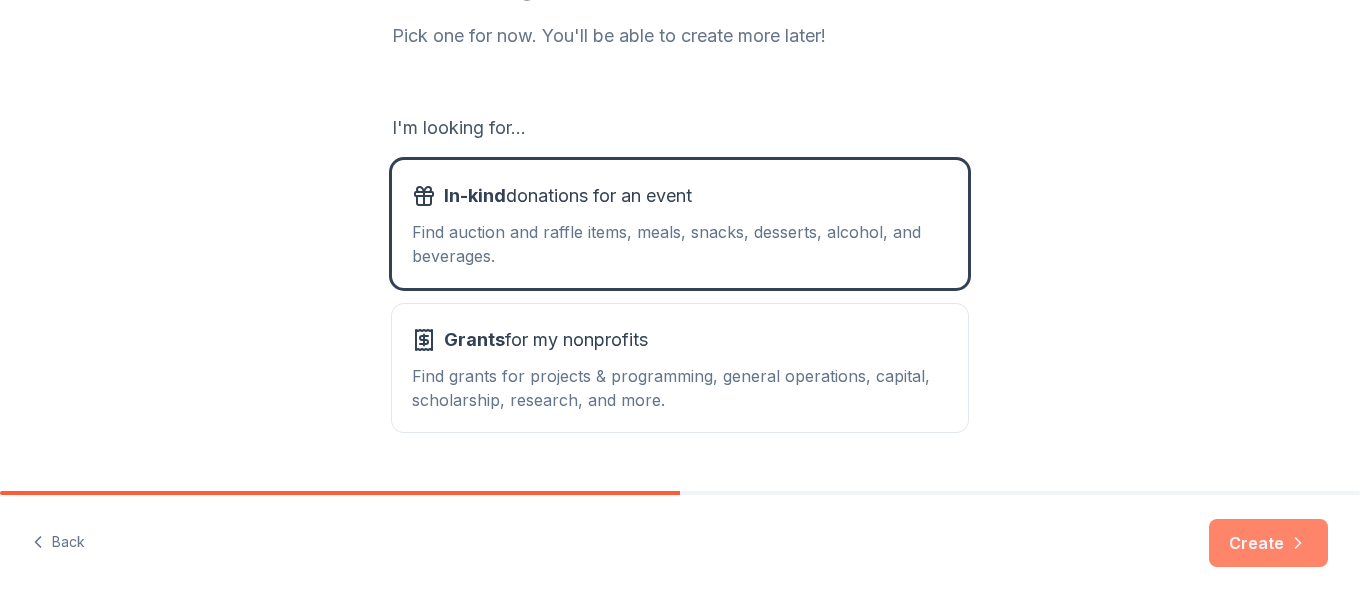 click on "Create" at bounding box center [1268, 543] 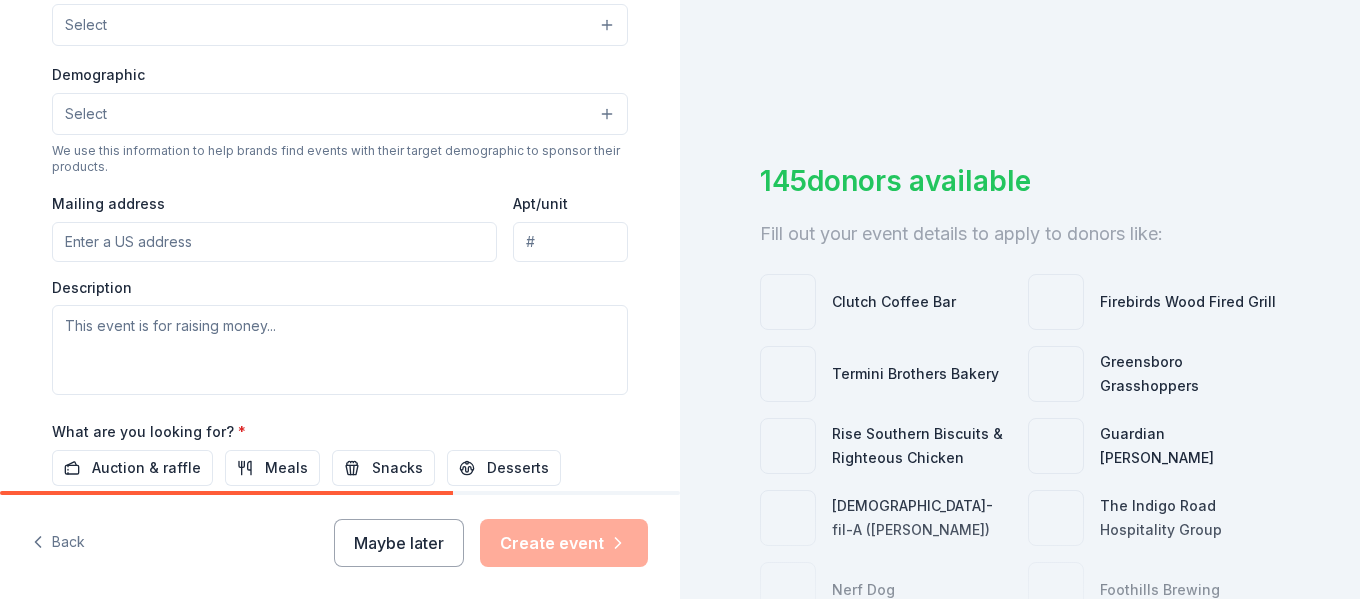 scroll, scrollTop: 600, scrollLeft: 0, axis: vertical 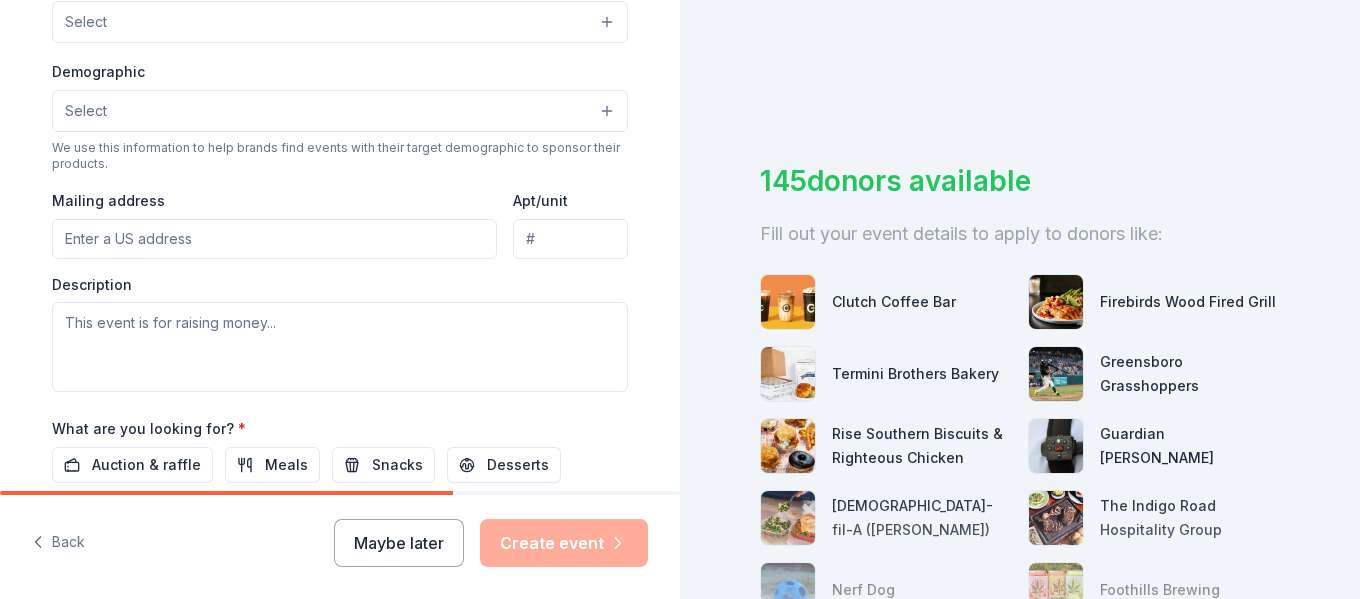 click on "Select" at bounding box center (340, 111) 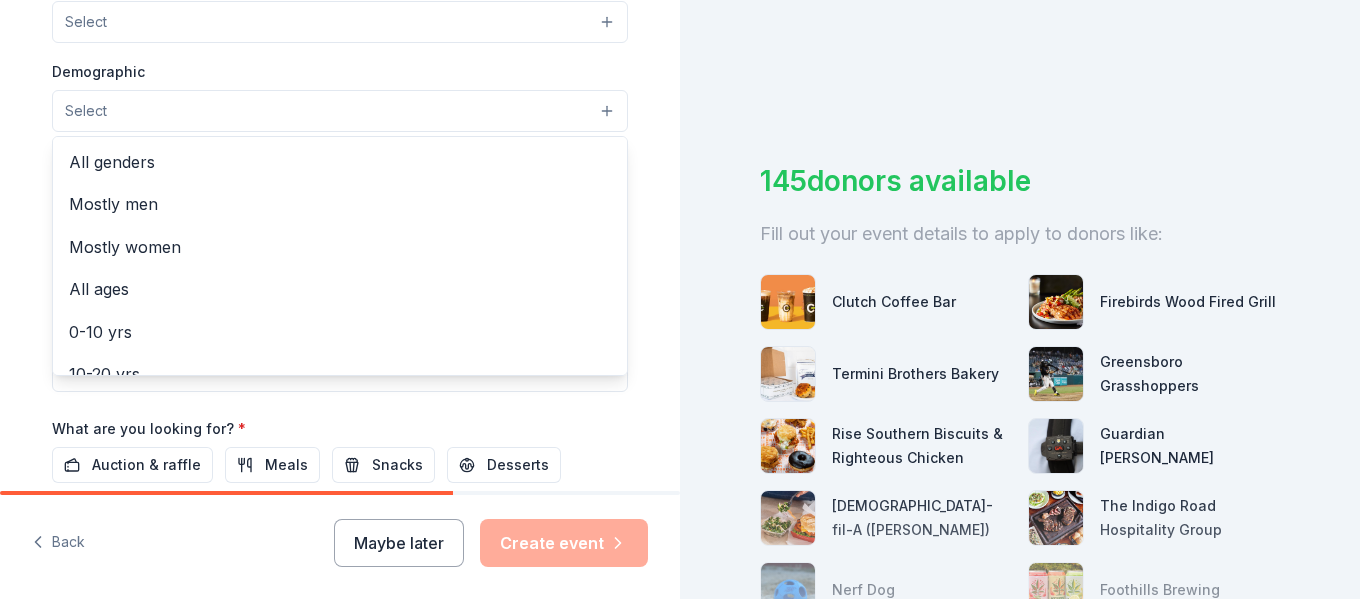 click on "Select" at bounding box center [340, 111] 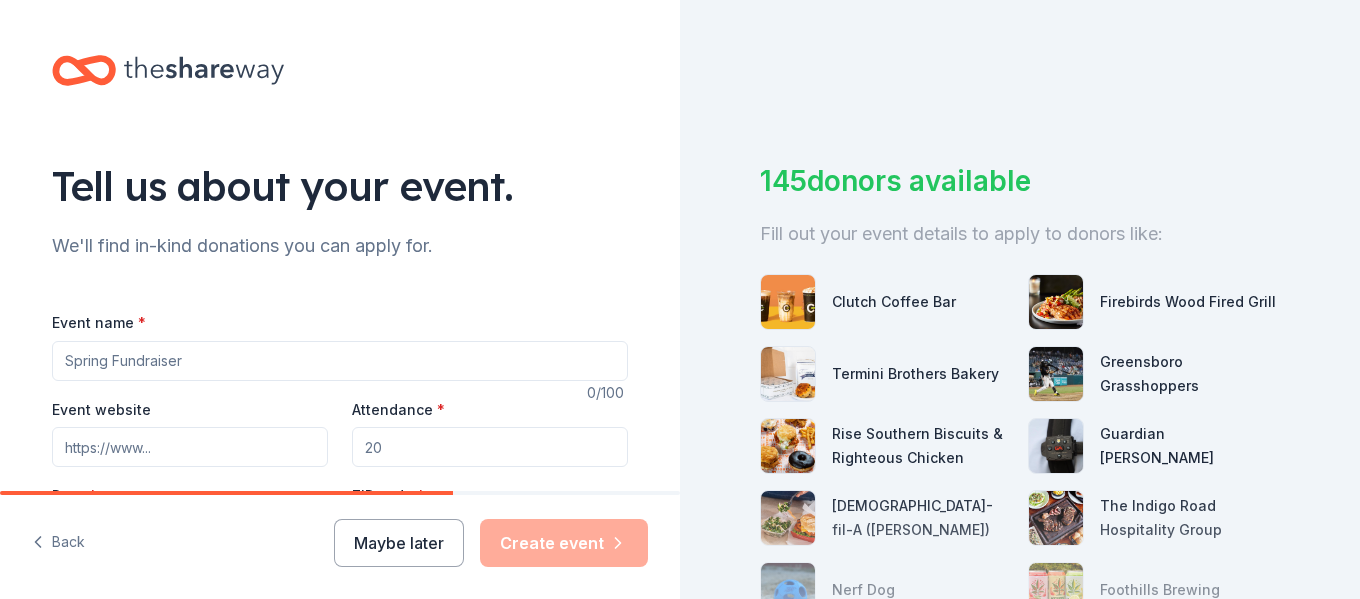 scroll, scrollTop: 0, scrollLeft: 0, axis: both 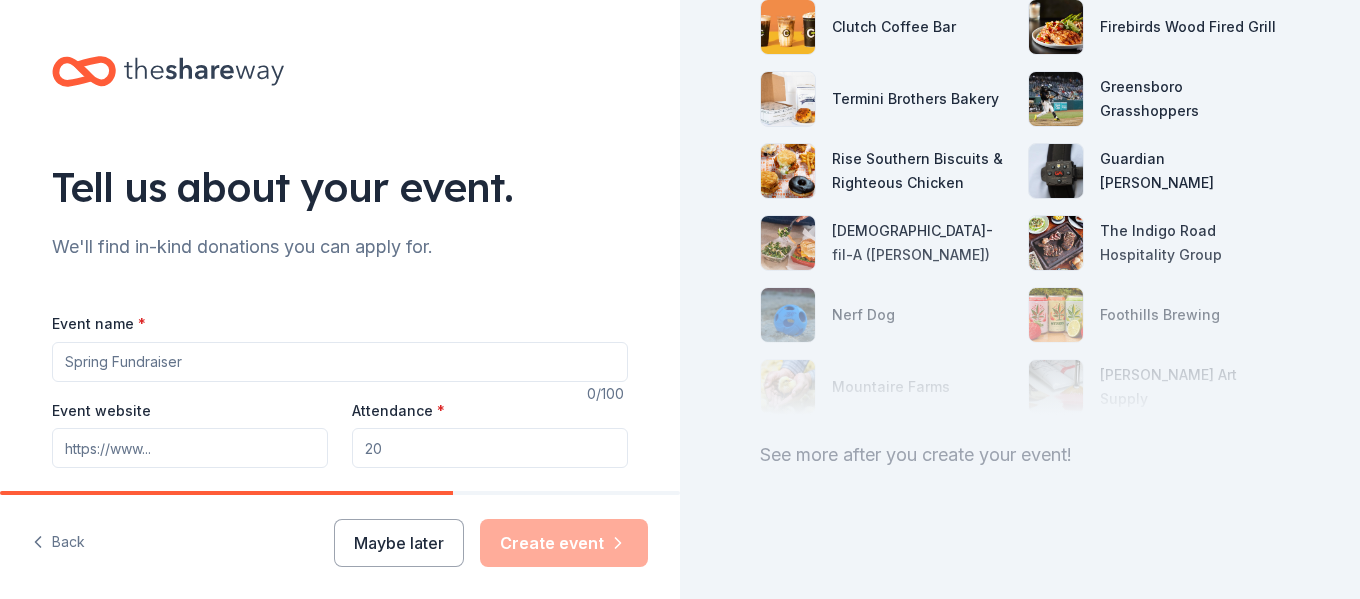 click on "See more after you create your event!" at bounding box center (1020, 455) 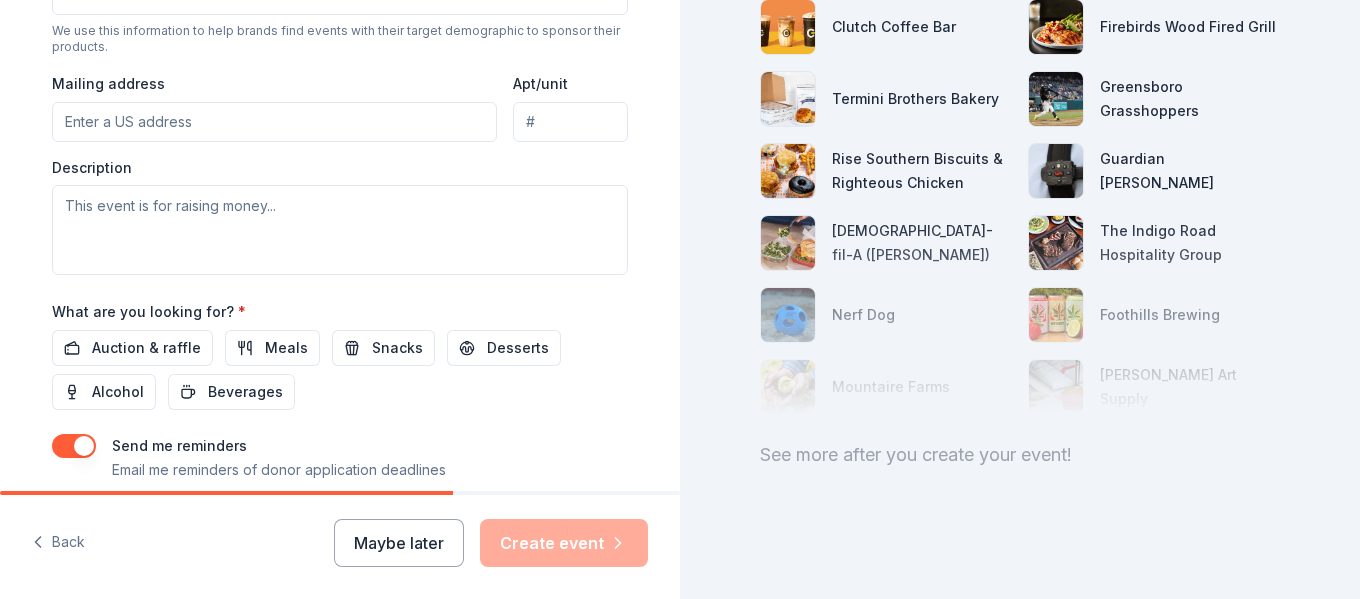 scroll, scrollTop: 840, scrollLeft: 0, axis: vertical 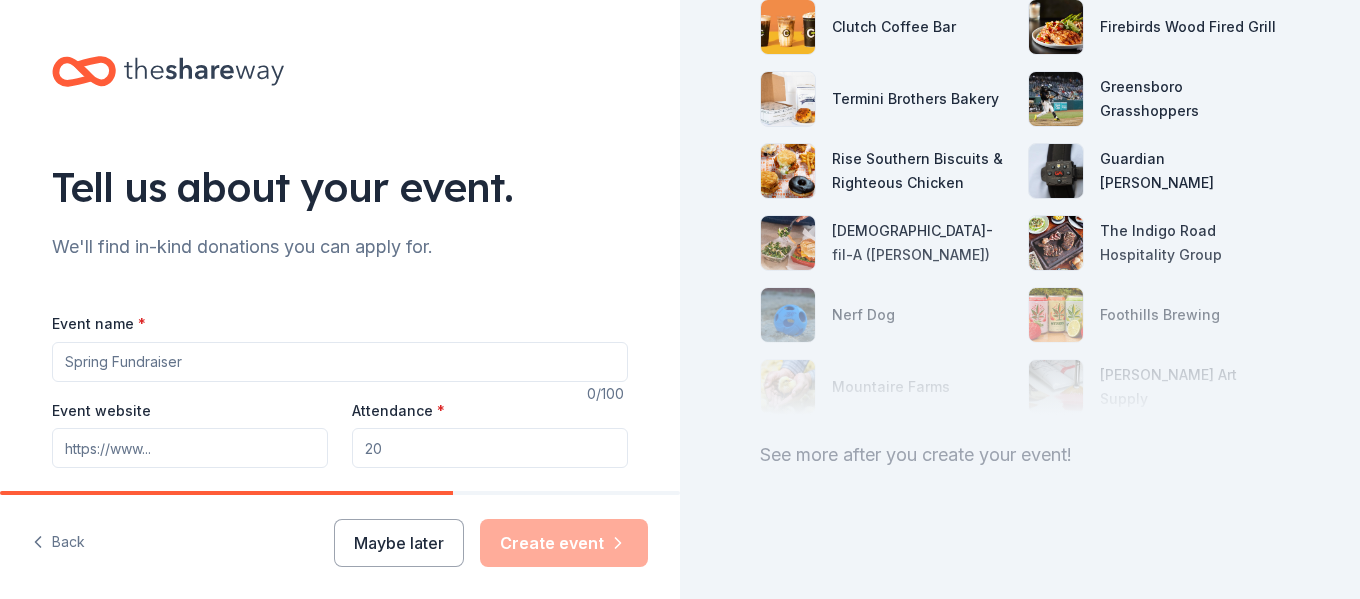 drag, startPoint x: 846, startPoint y: 435, endPoint x: 843, endPoint y: 446, distance: 11.401754 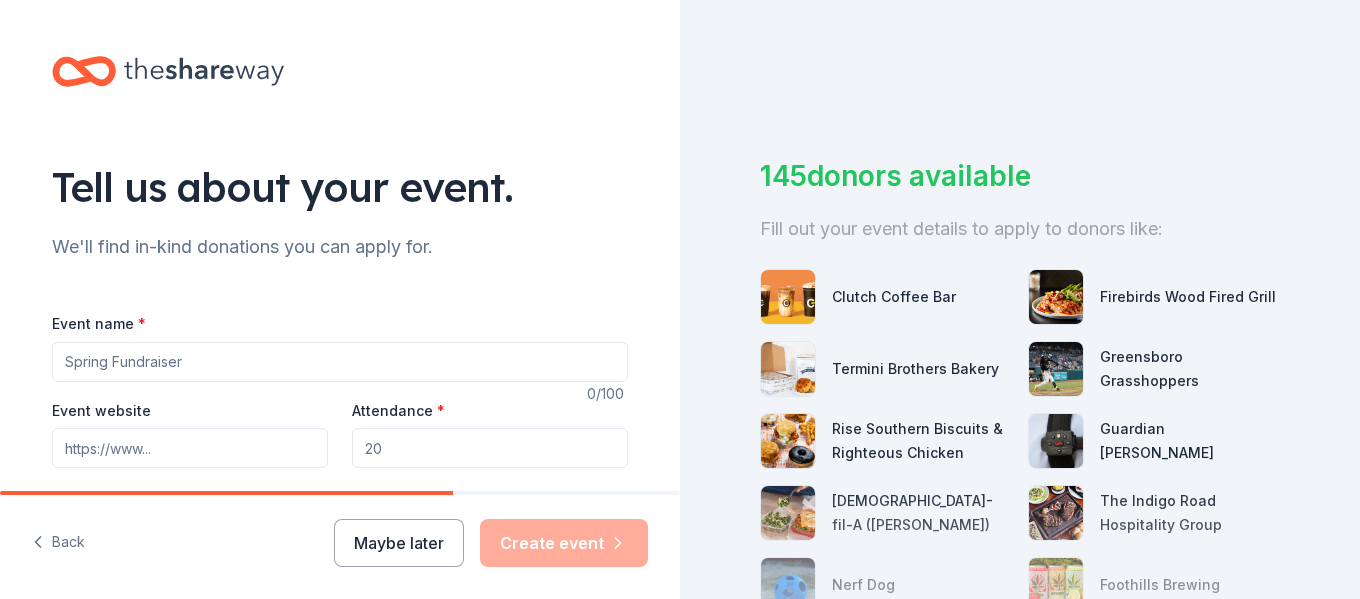 scroll, scrollTop: 0, scrollLeft: 0, axis: both 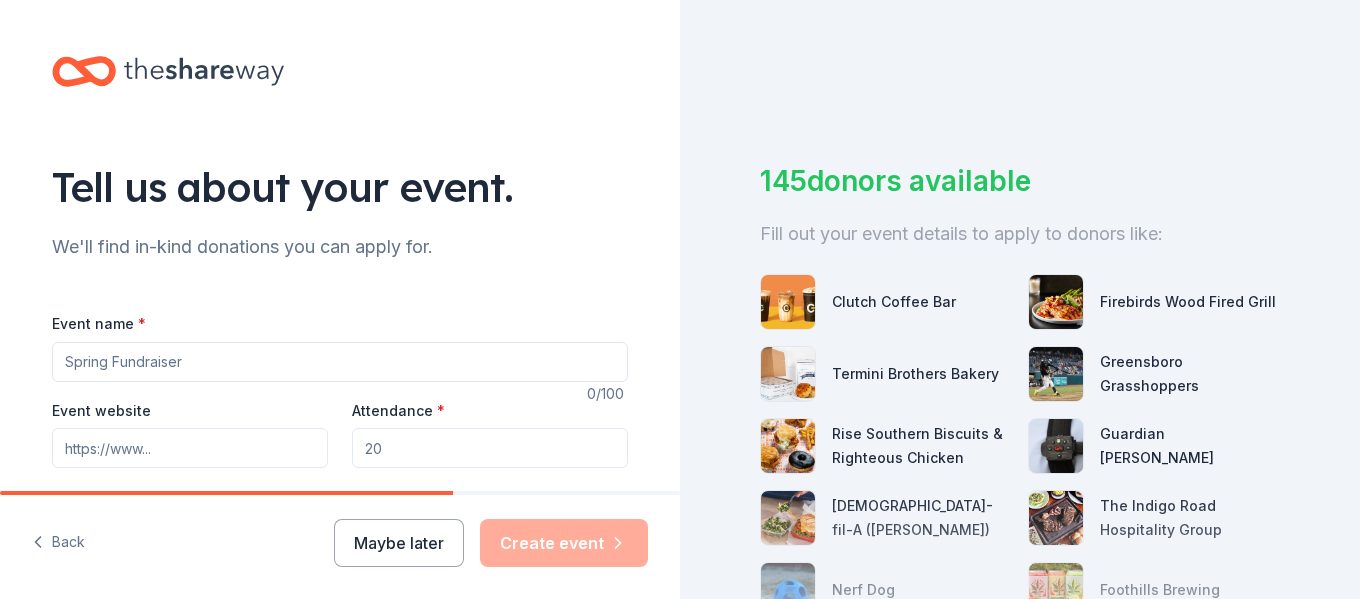 click on "Event name *" at bounding box center [340, 362] 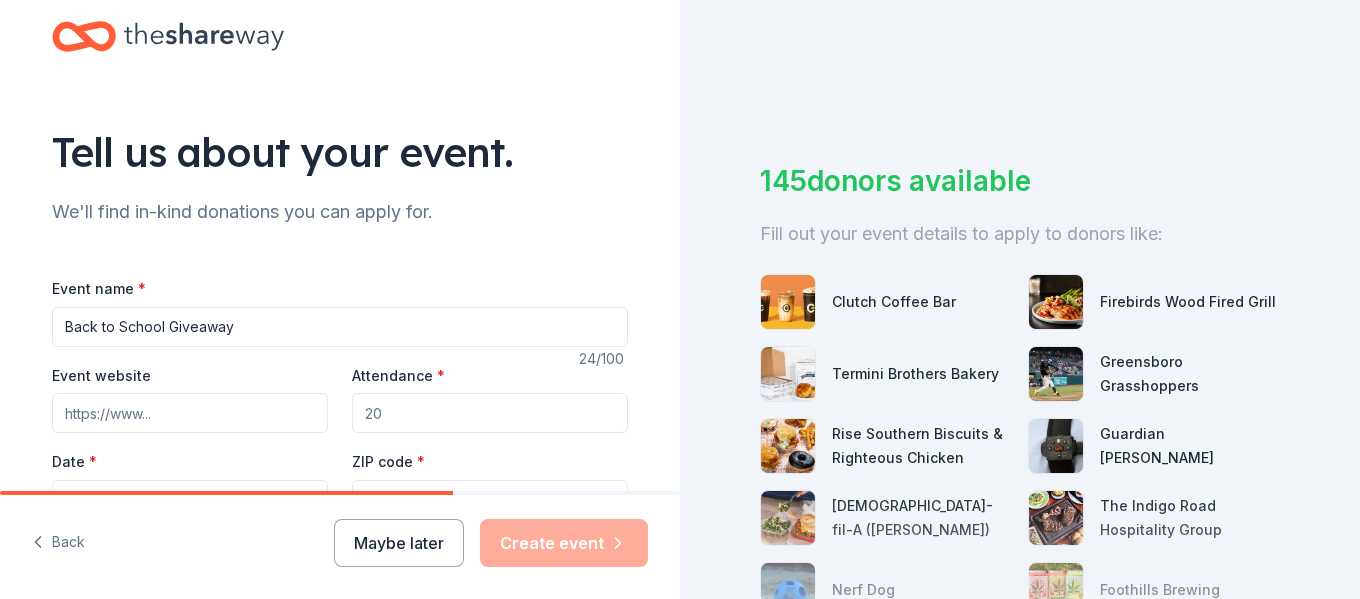 scroll, scrollTop: 67, scrollLeft: 0, axis: vertical 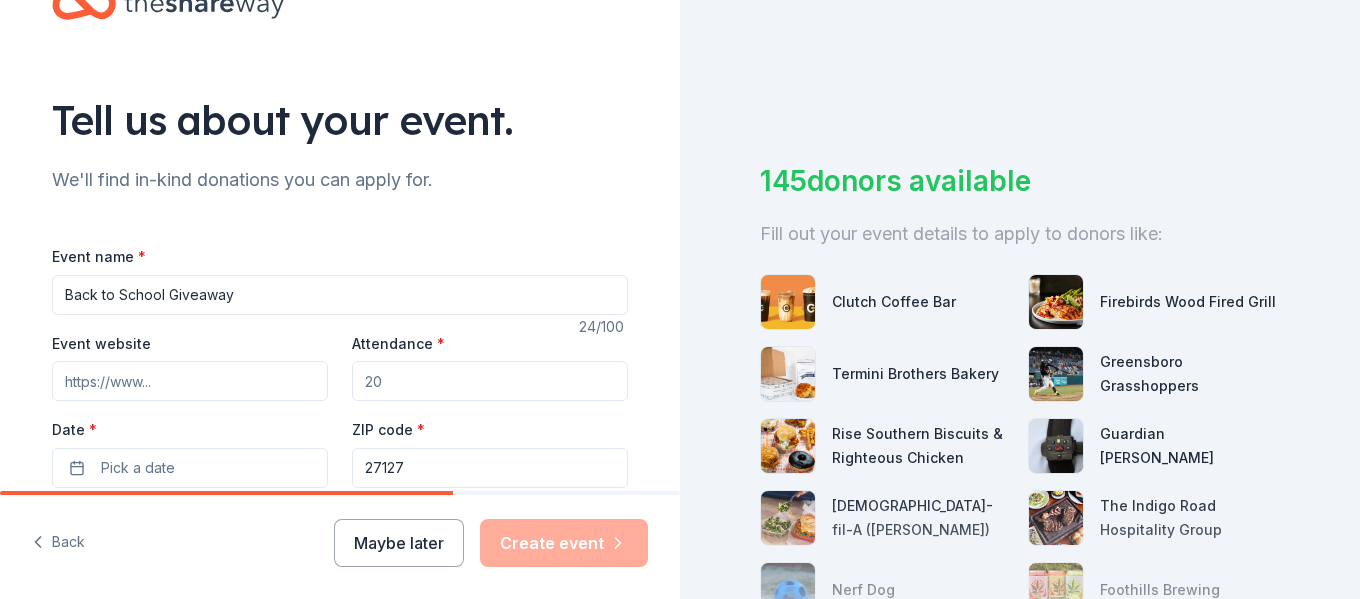 type on "Back to School Giveaway" 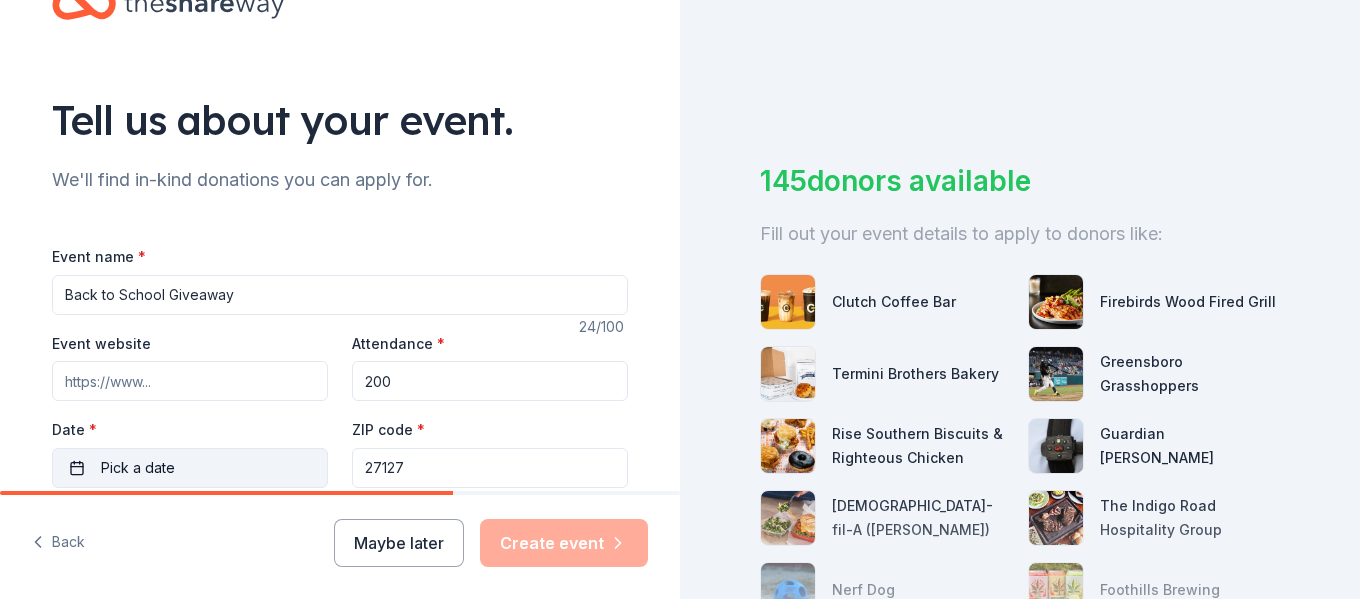 type on "200" 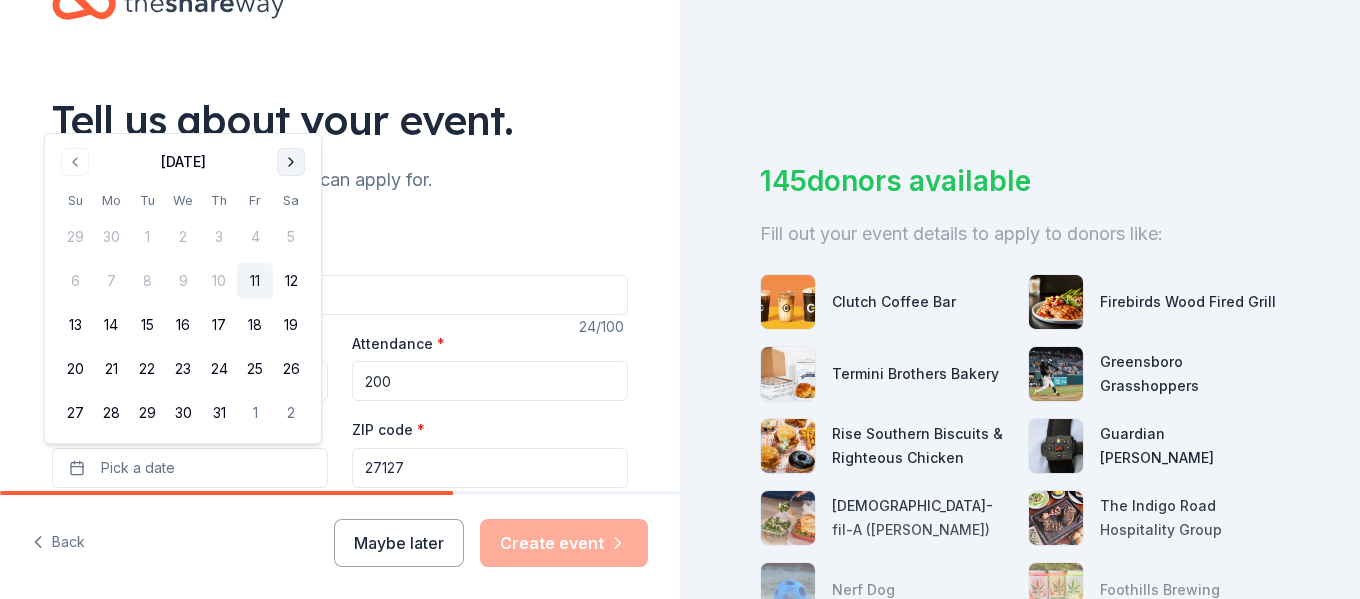 click at bounding box center (291, 162) 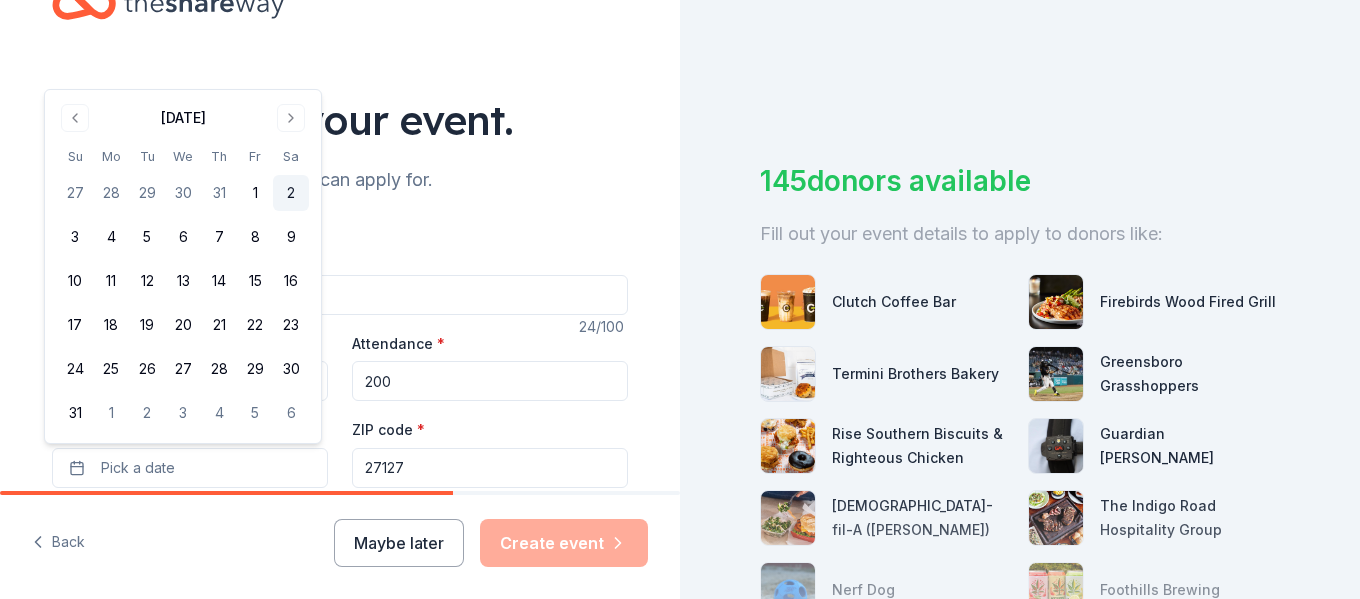click on "2" at bounding box center [291, 193] 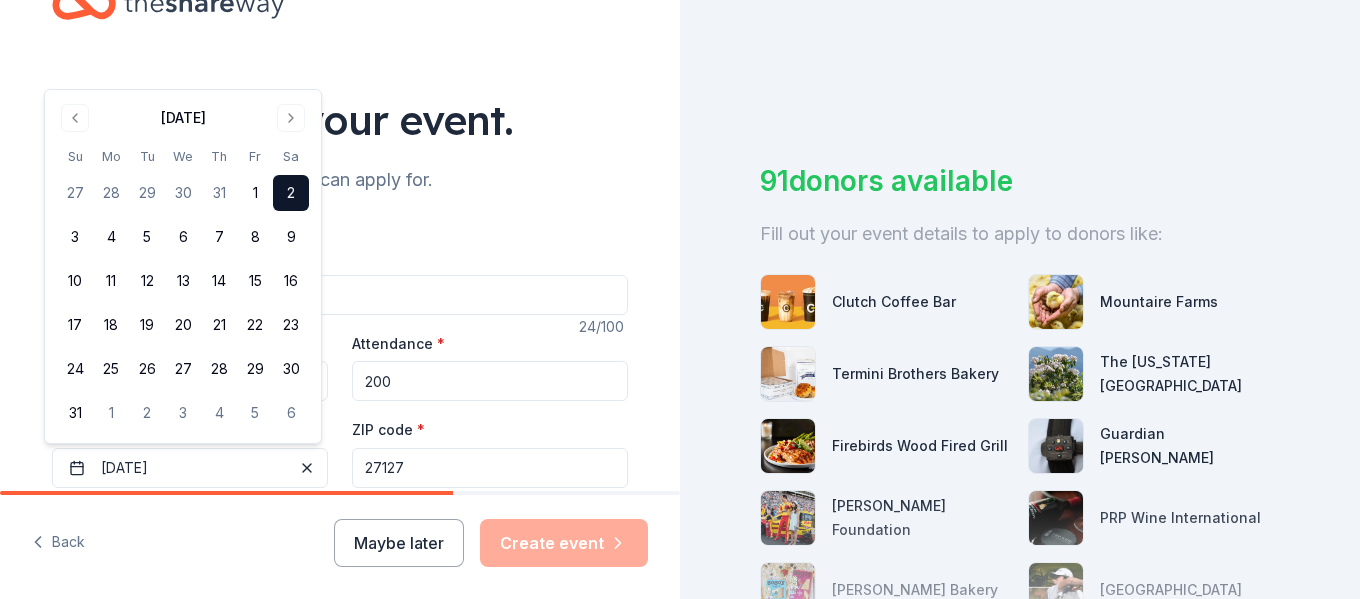 click on "27127" at bounding box center [490, 468] 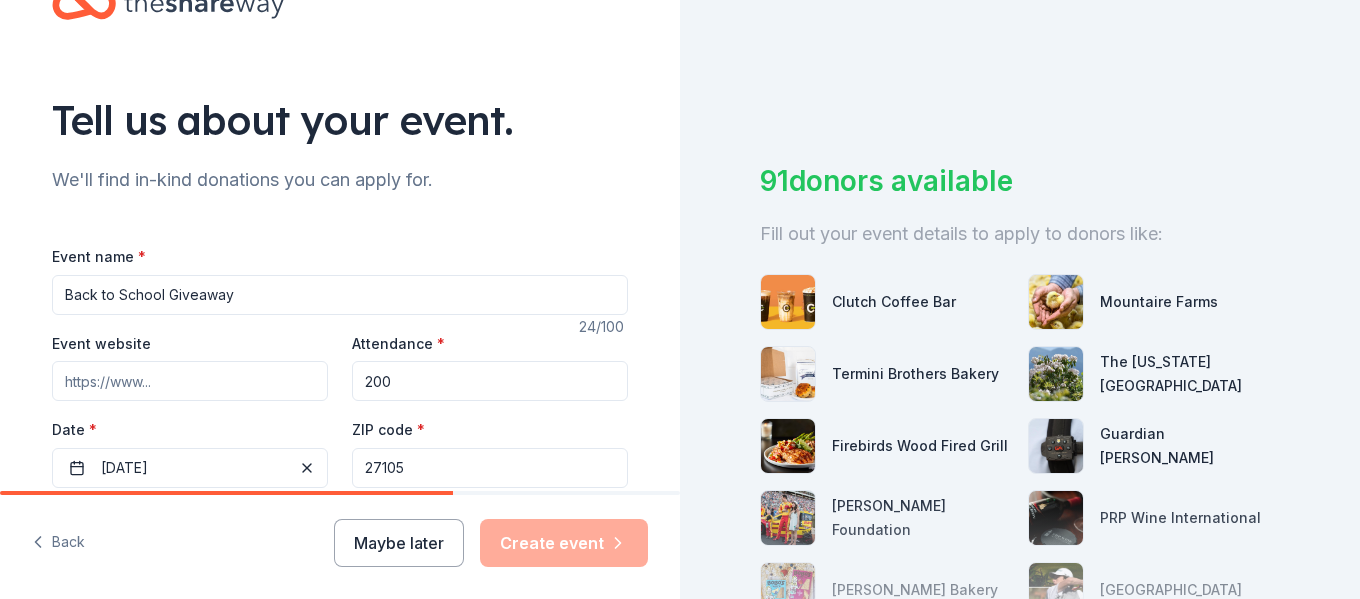 type on "27105" 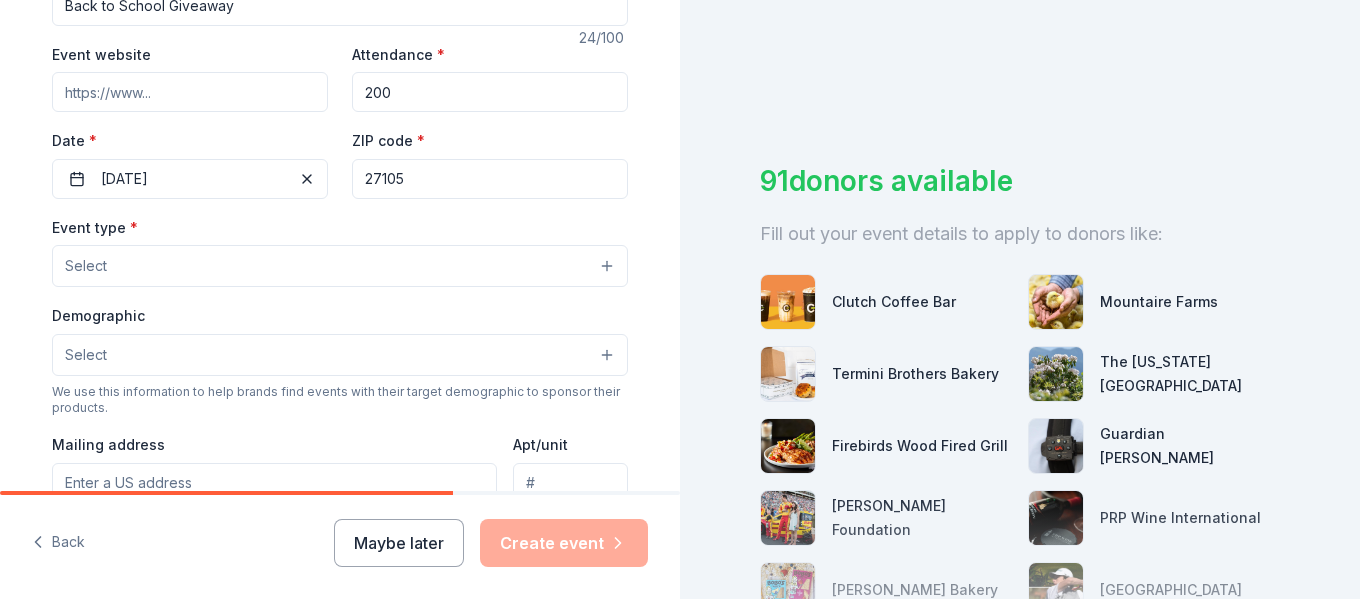 scroll, scrollTop: 367, scrollLeft: 0, axis: vertical 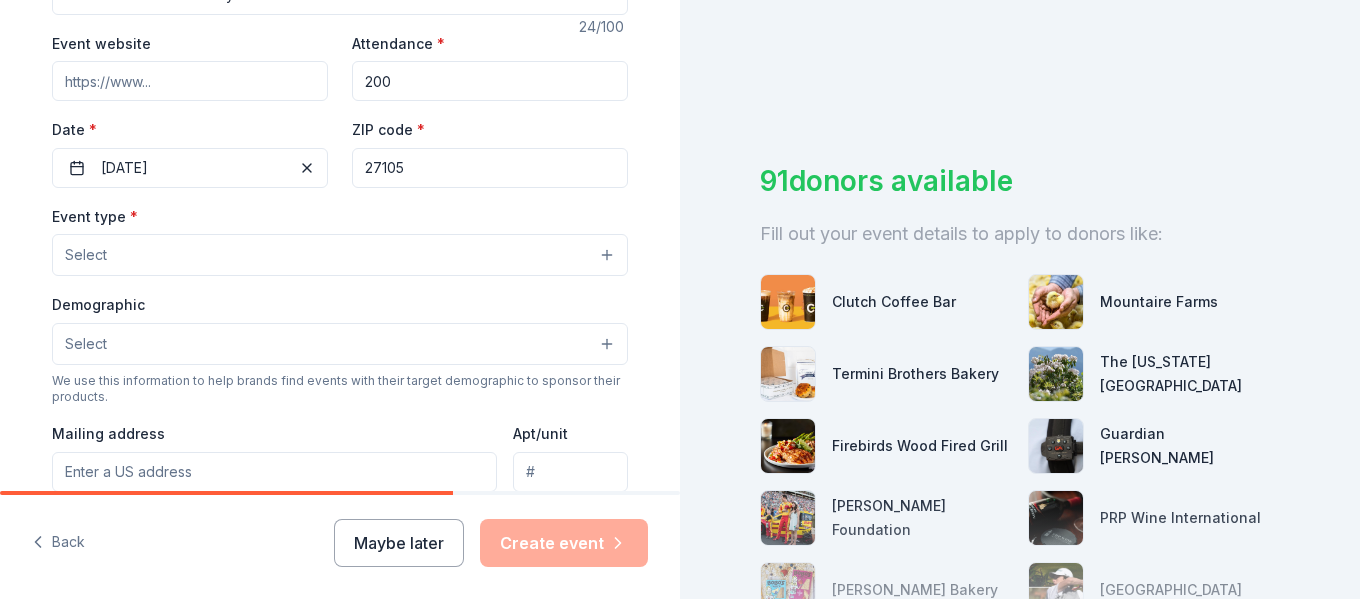 click on "Select" at bounding box center [340, 255] 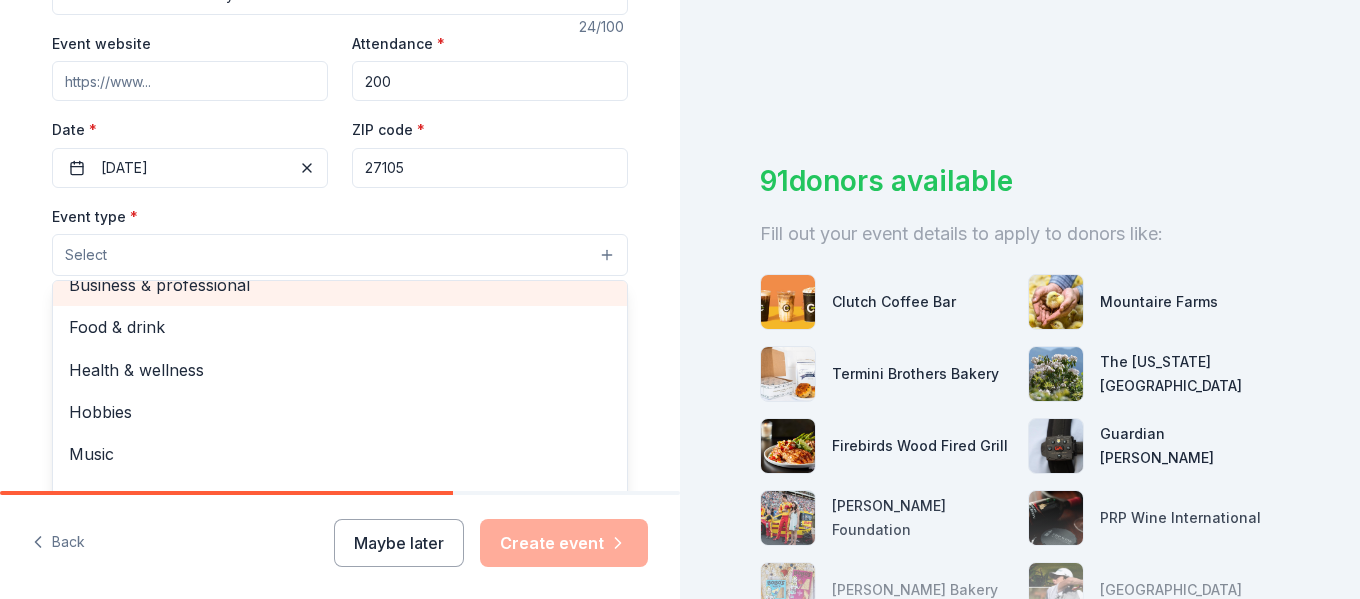 scroll, scrollTop: 67, scrollLeft: 0, axis: vertical 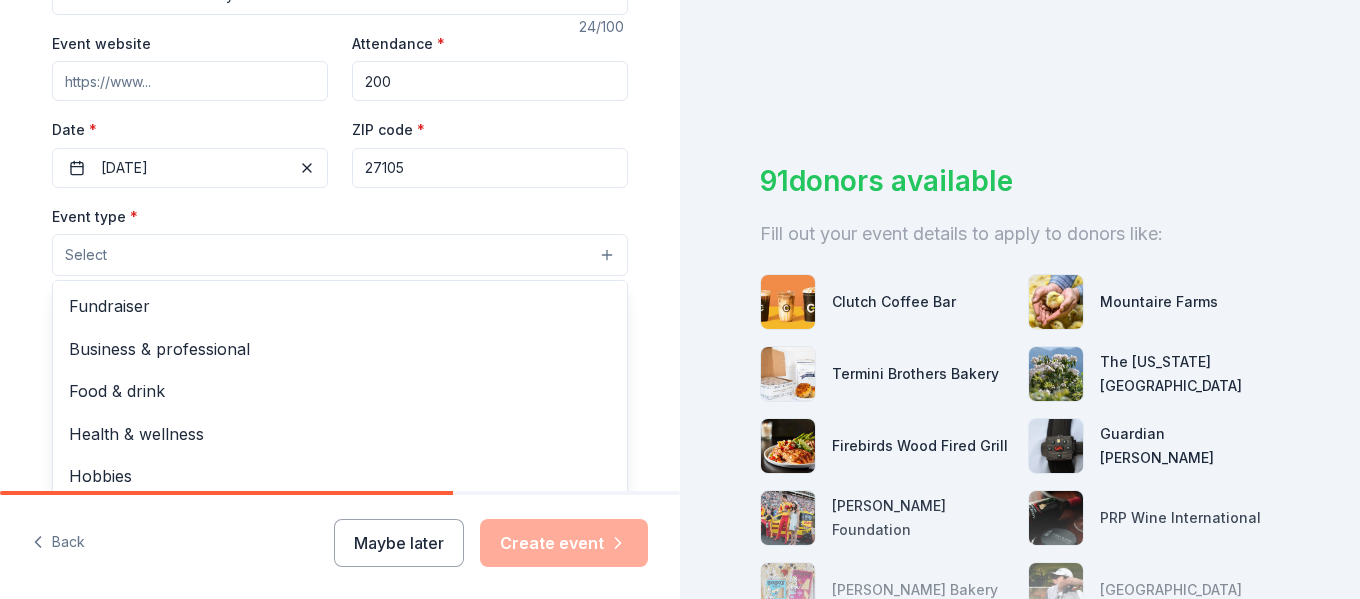 click on "Select" at bounding box center (340, 255) 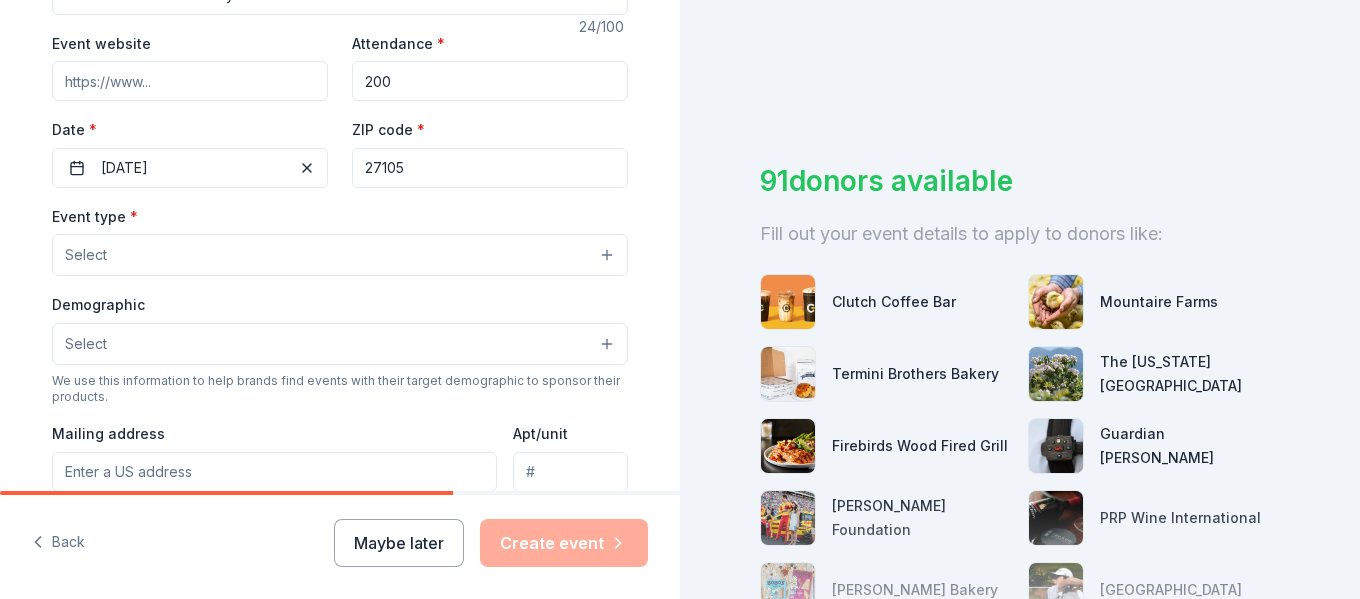 click on "Select" at bounding box center [340, 255] 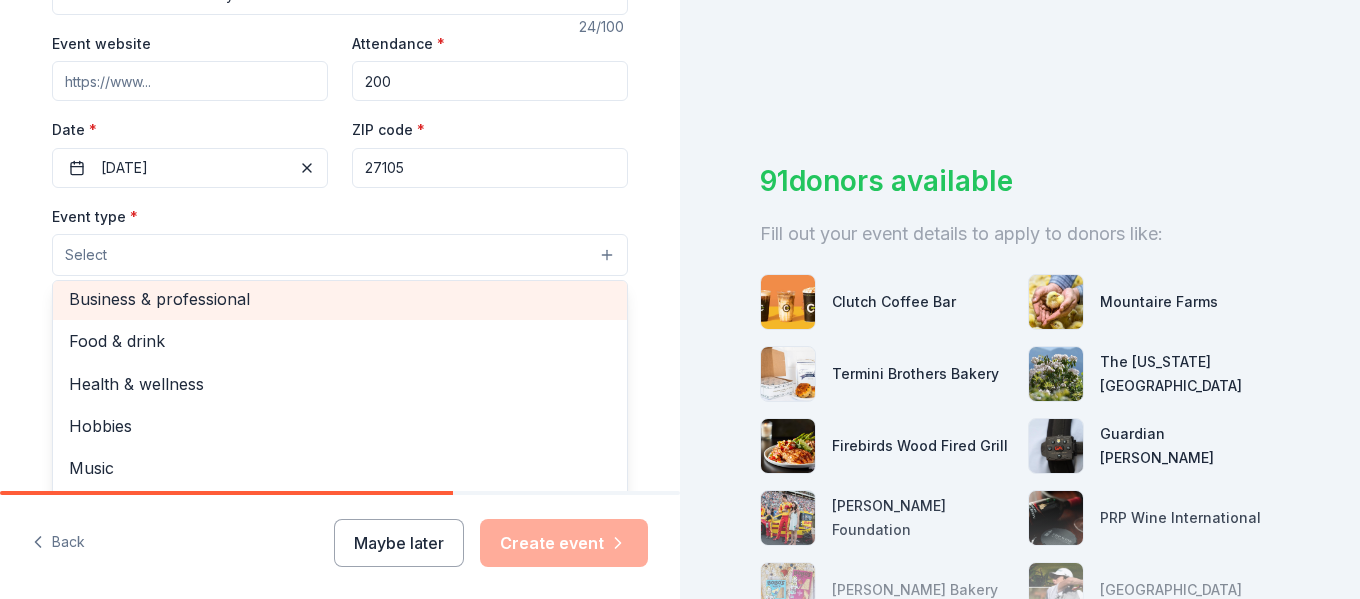 scroll, scrollTop: 67, scrollLeft: 0, axis: vertical 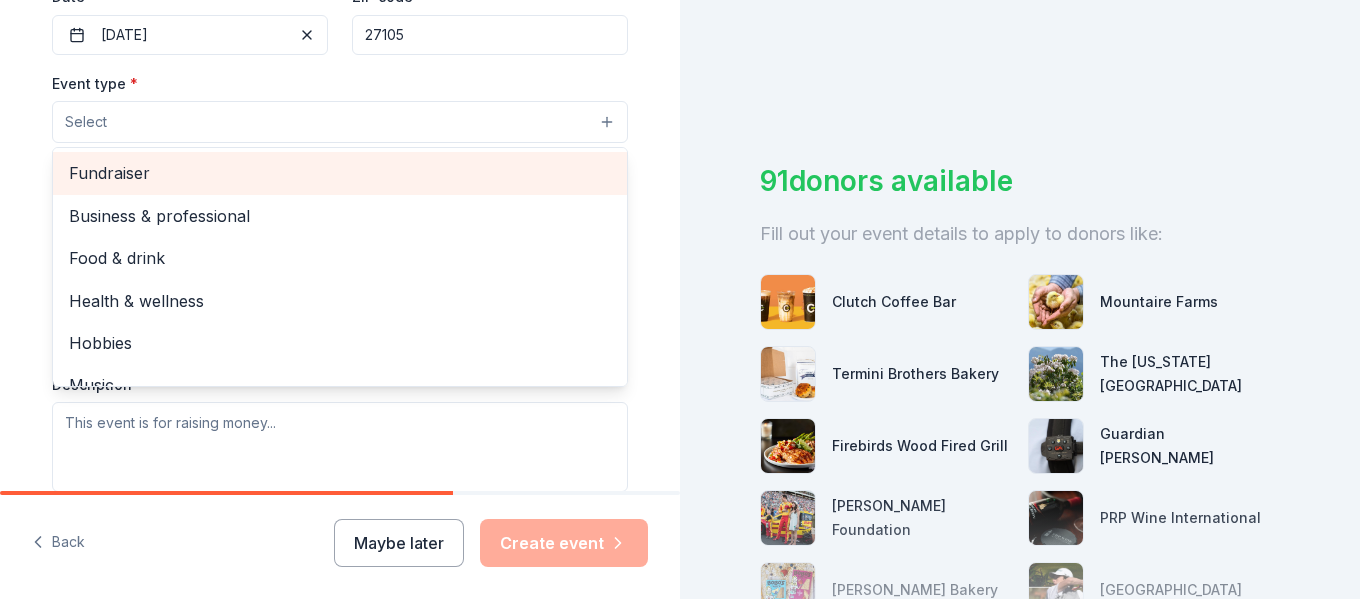 click on "Fundraiser" at bounding box center (340, 173) 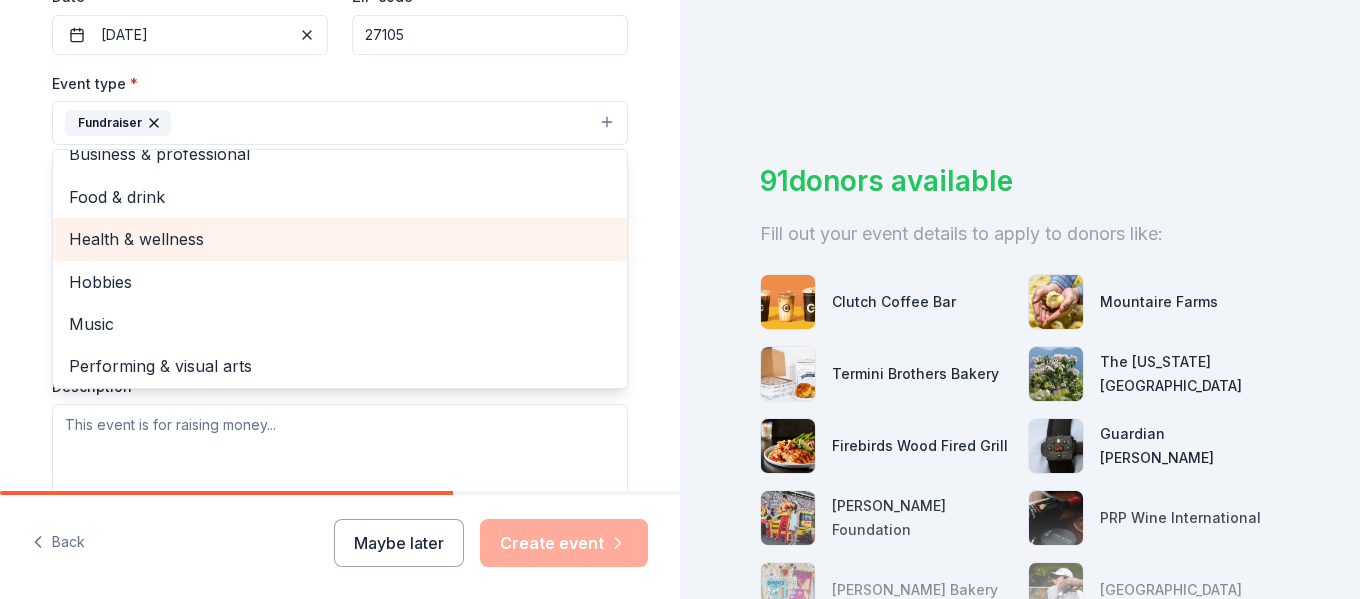scroll, scrollTop: 24, scrollLeft: 0, axis: vertical 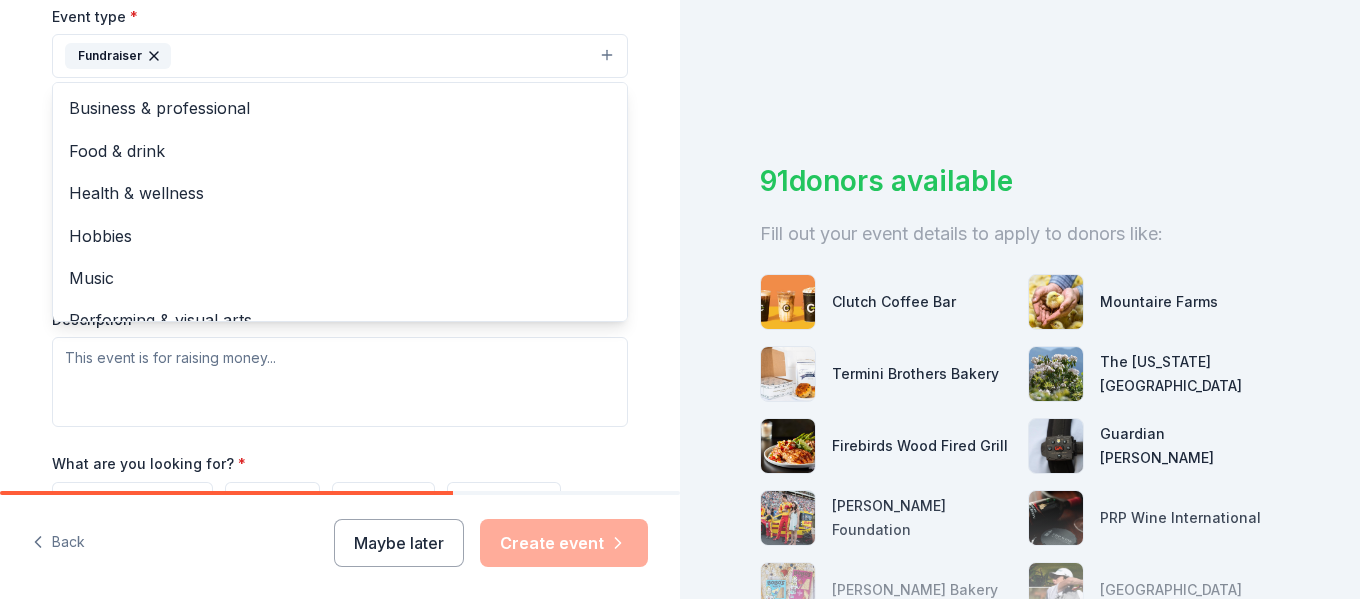 click on "Tell us about your event. We'll find in-kind donations you can apply for. Event name * Back to School Giveaway 24 /100 Event website Attendance * 200 Date * [DATE] ZIP code * 27105 Event type * Fundraiser Business & professional Food & drink Health & wellness Hobbies Music Performing & visual arts Demographic Select We use this information to help brands find events with their target demographic to sponsor their products. Mailing address Apt/unit Description What are you looking for? * Auction & raffle Meals Snacks Desserts Alcohol Beverages Send me reminders Email me reminders of donor application deadlines Recurring event" at bounding box center [340, 99] 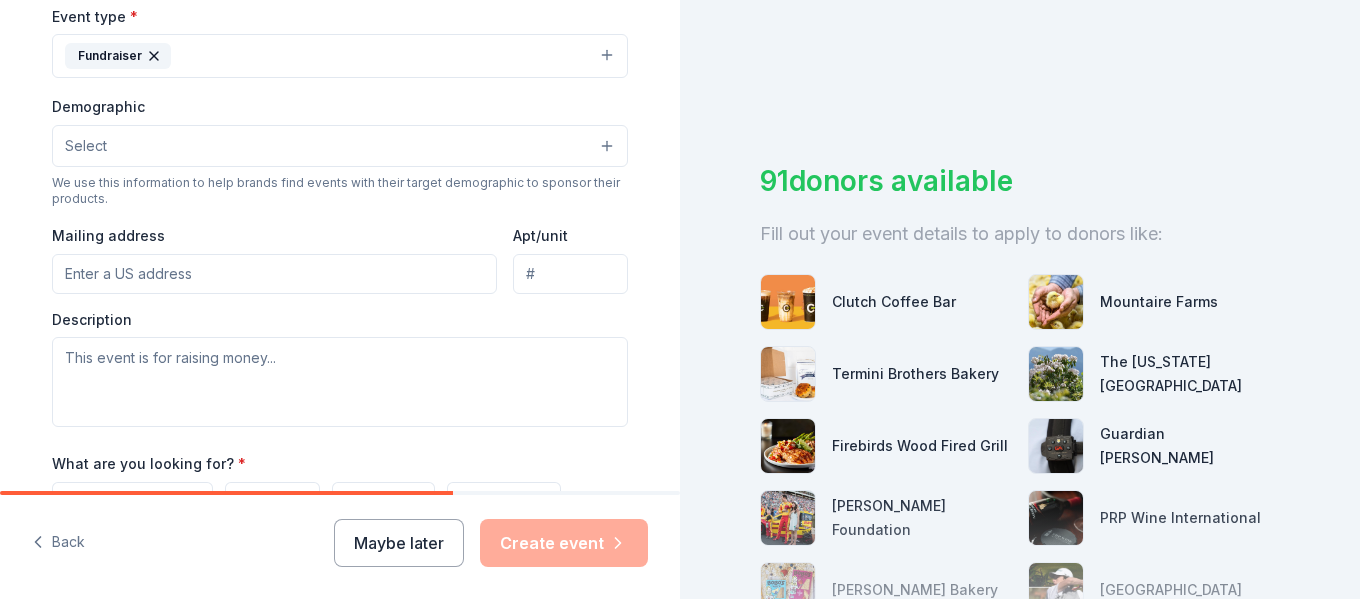 click on "Select" at bounding box center [340, 146] 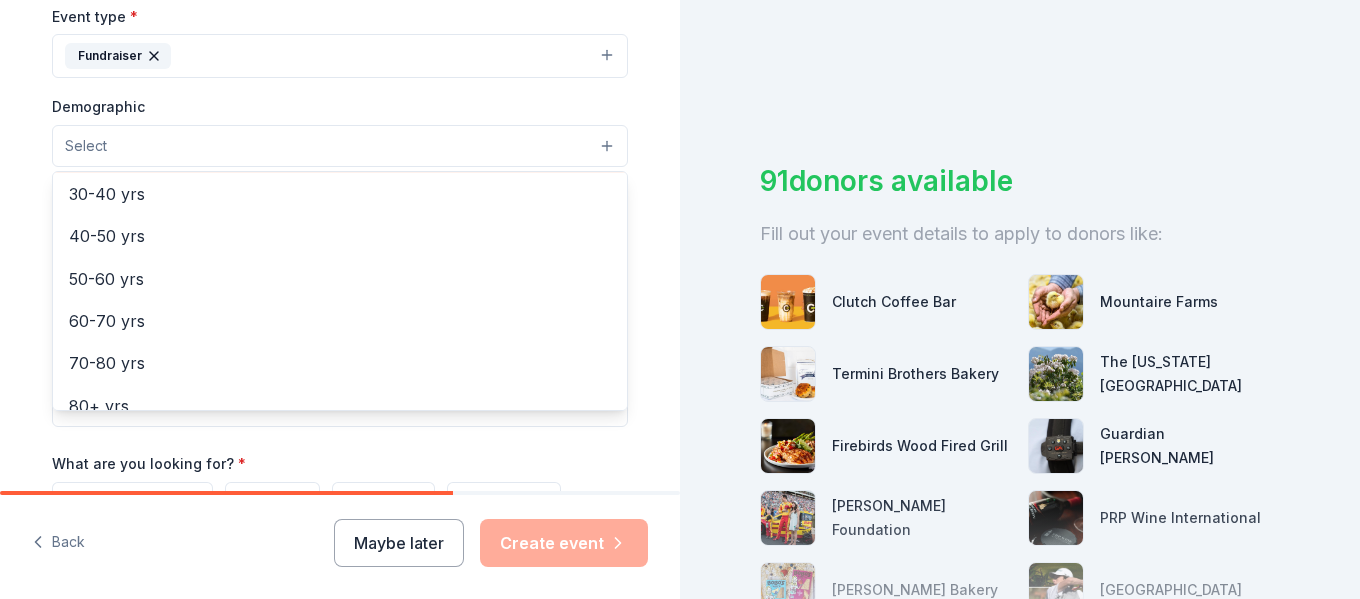 scroll, scrollTop: 321, scrollLeft: 0, axis: vertical 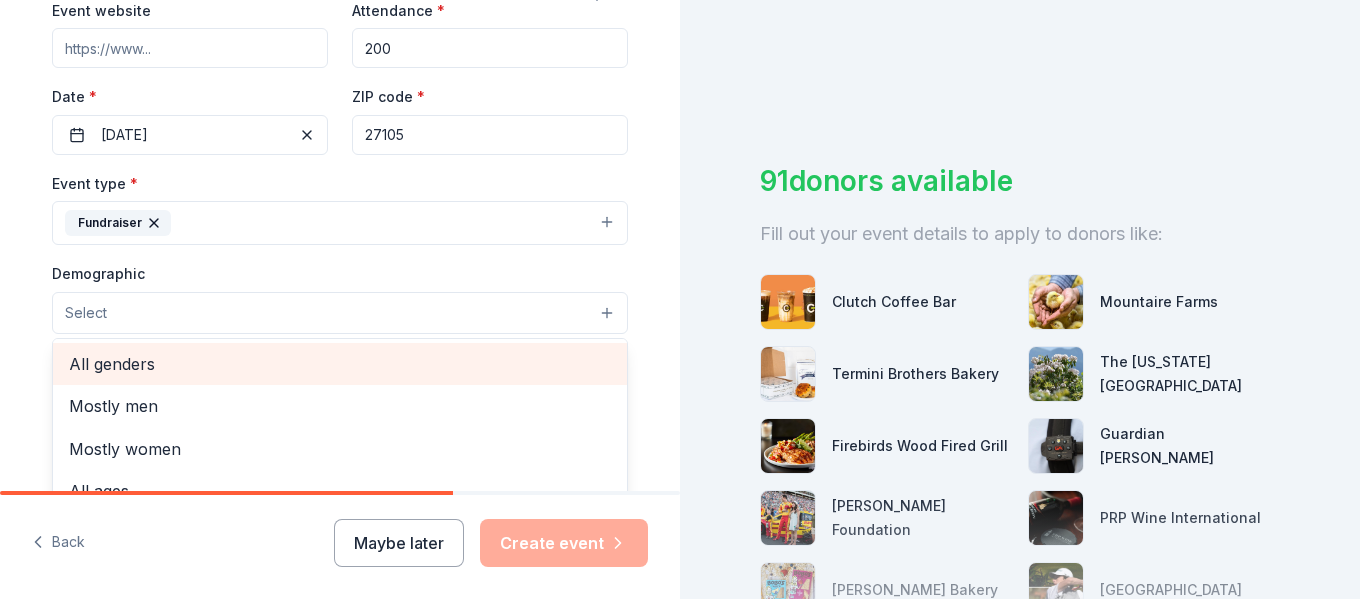 click on "All genders" at bounding box center [340, 364] 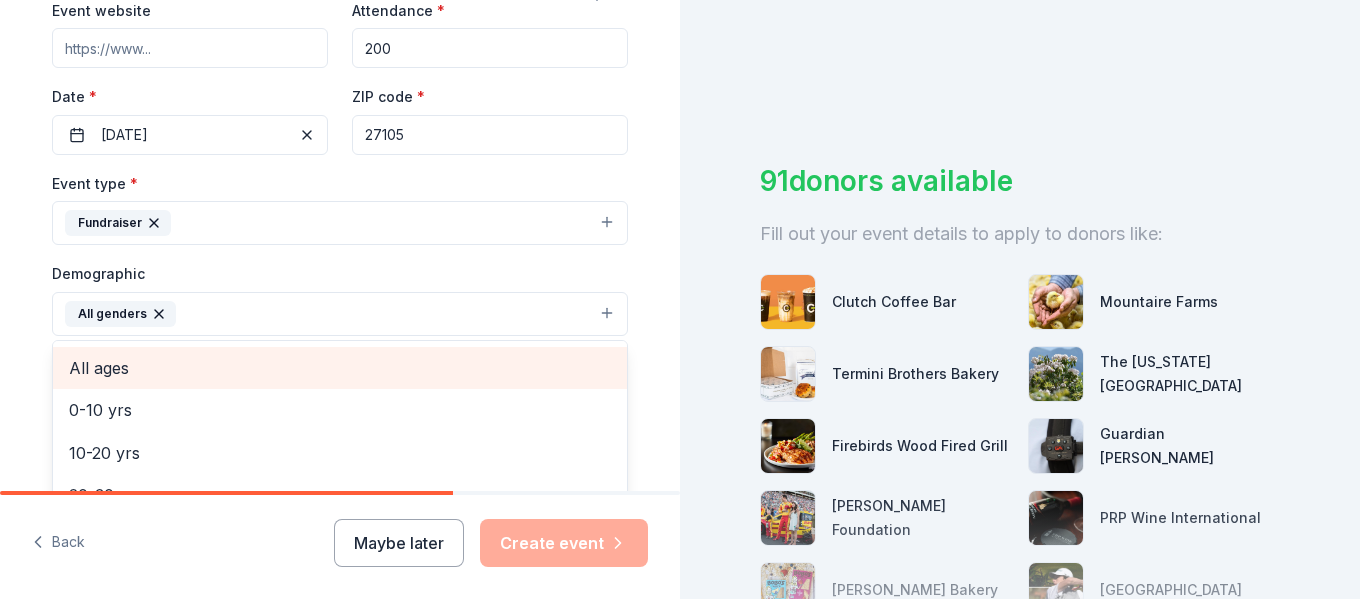 scroll, scrollTop: 100, scrollLeft: 0, axis: vertical 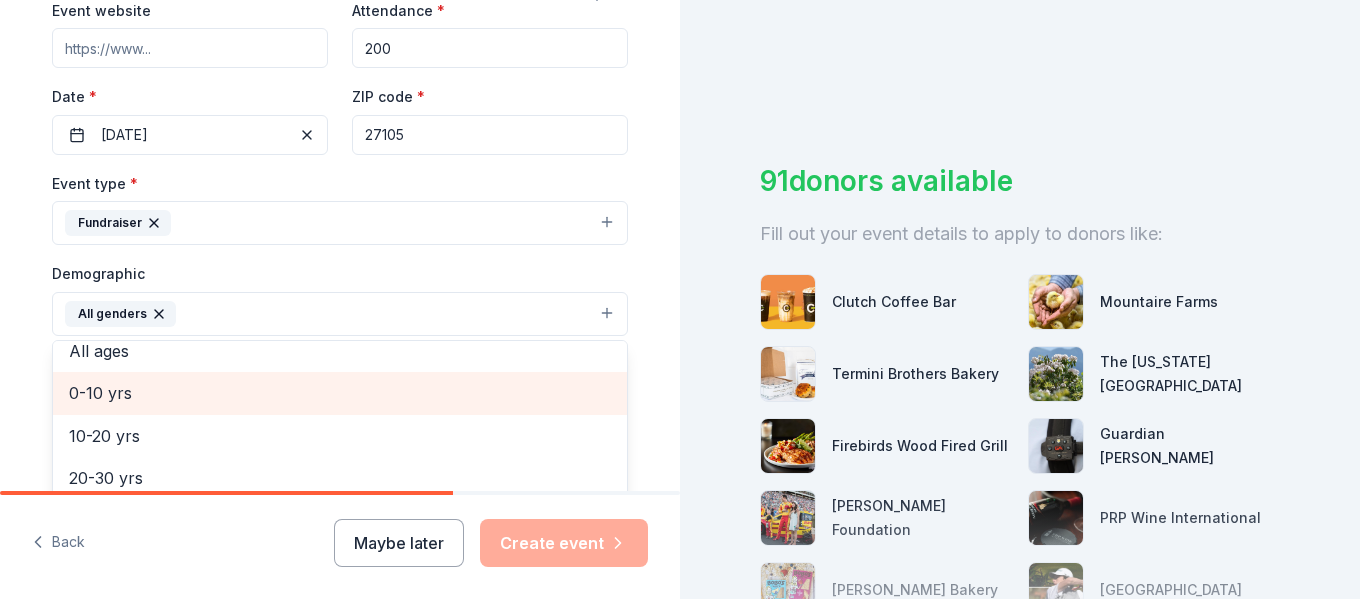 click on "0-10 yrs" at bounding box center (340, 393) 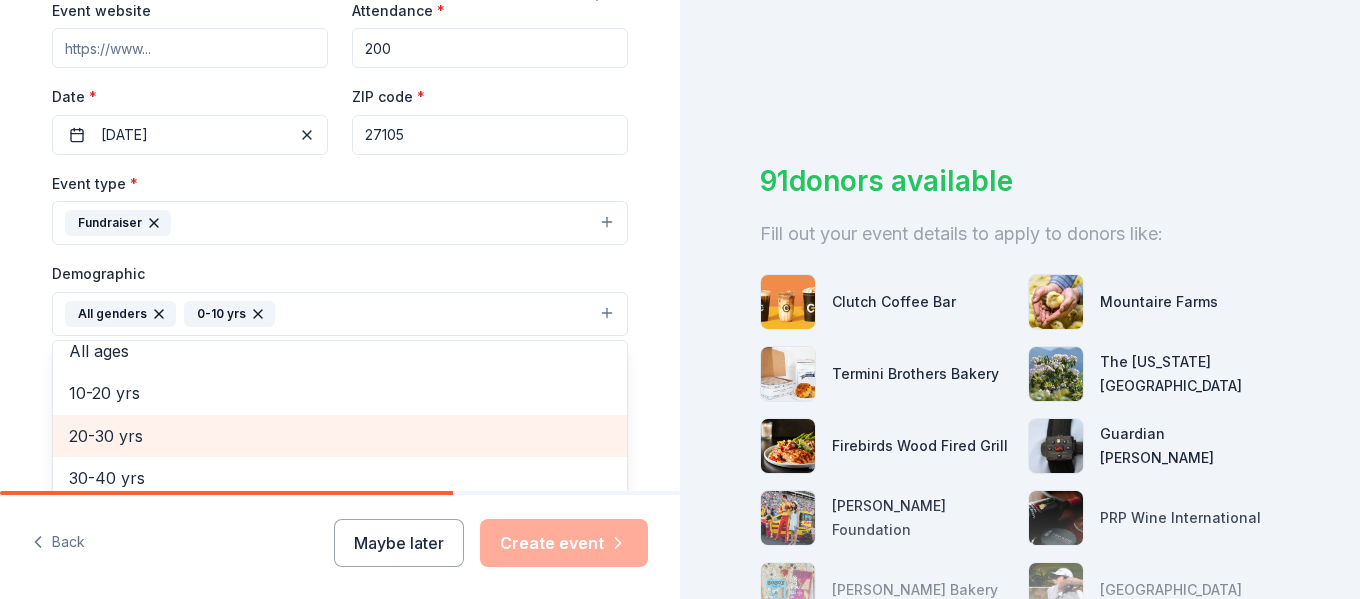 click on "20-30 yrs" at bounding box center (340, 436) 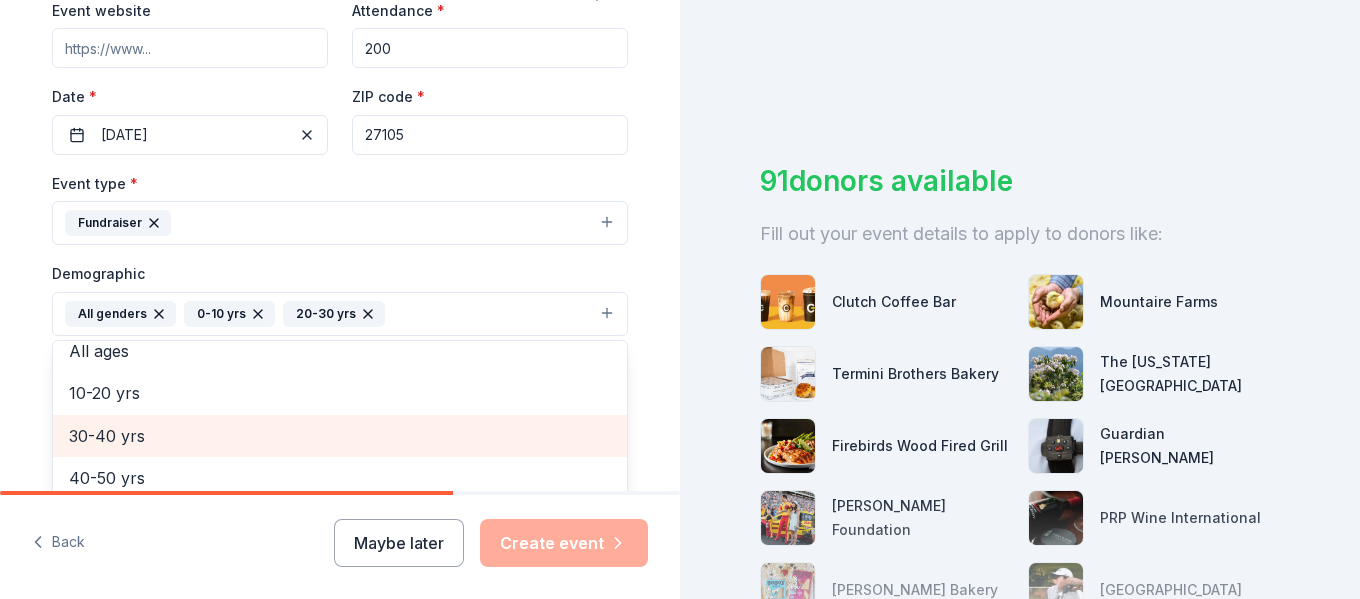 click on "30-40 yrs" at bounding box center [340, 436] 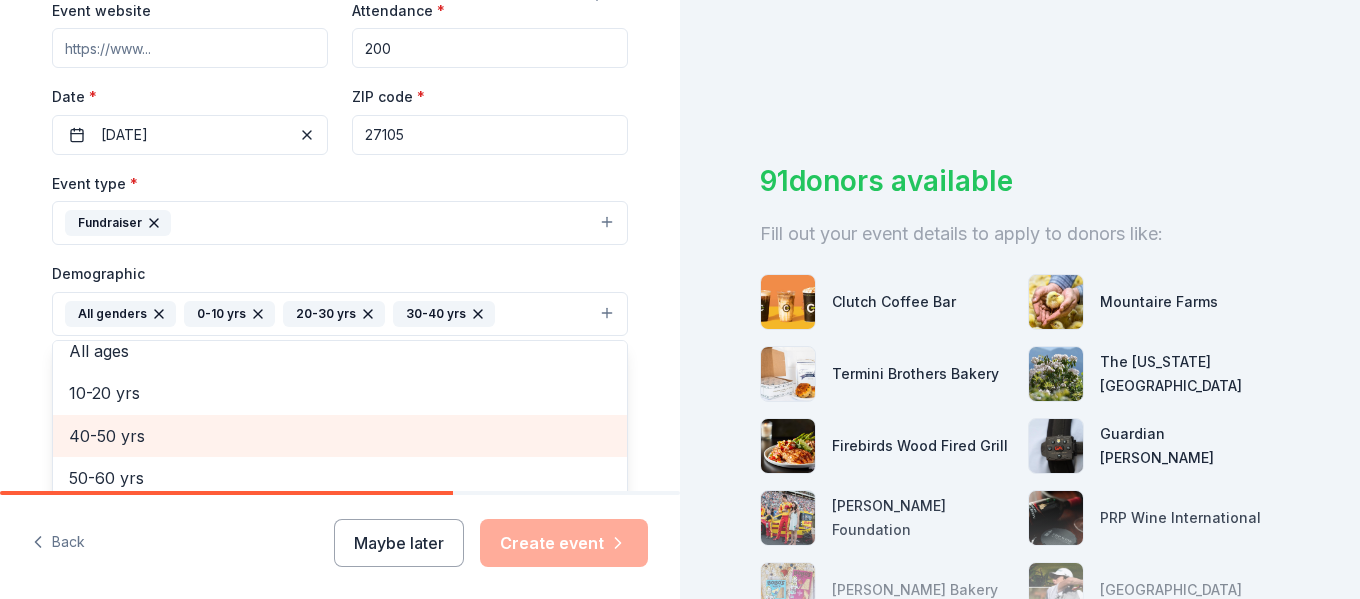 click on "40-50 yrs" at bounding box center [340, 436] 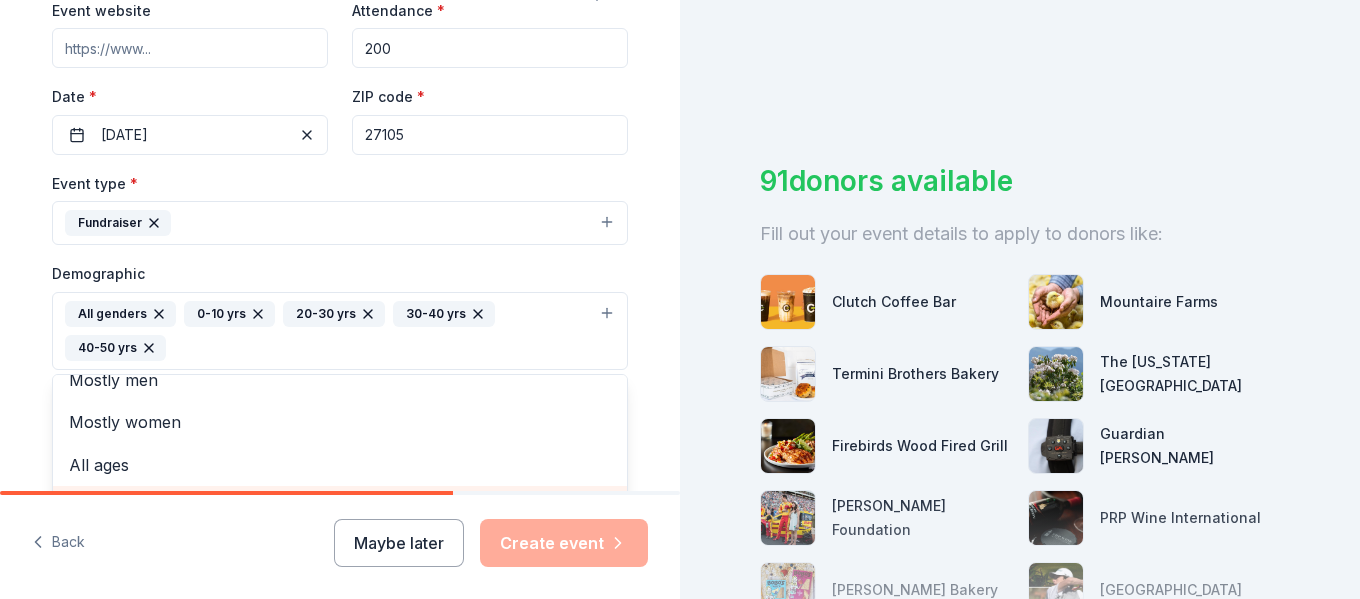 scroll, scrollTop: 0, scrollLeft: 0, axis: both 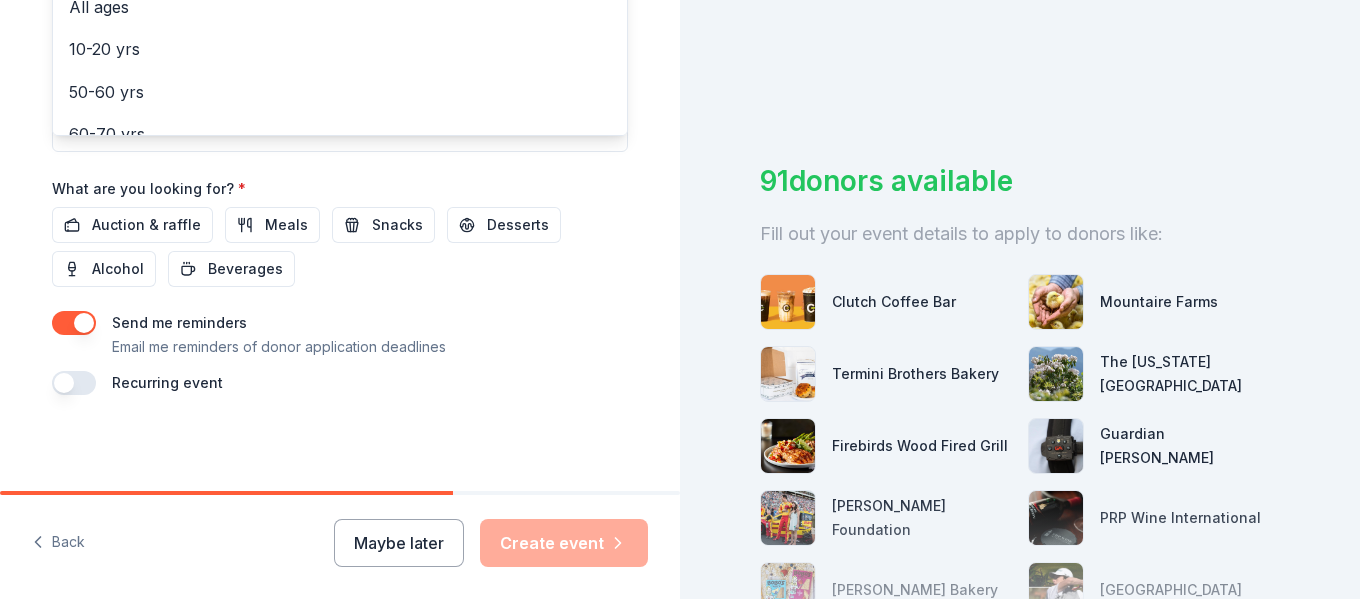 click on "Event name * Back to School Giveaway 24 /100 Event website Attendance * 200 Date * [DATE] ZIP code * 27105 Event type * Fundraiser Demographic All genders 0-10 yrs 20-30 yrs 30-40 yrs 40-50 yrs Mostly men Mostly women All ages [DEMOGRAPHIC_DATA] yrs 50-60 yrs 60-70 yrs 70-80 yrs 80+ yrs We use this information to help brands find events with their target demographic to sponsor their products. Mailing address Apt/unit Description What are you looking for? * Auction & raffle Meals Snacks Desserts Alcohol Beverages Send me reminders Email me reminders of donor application deadlines Recurring event" at bounding box center [340, -86] 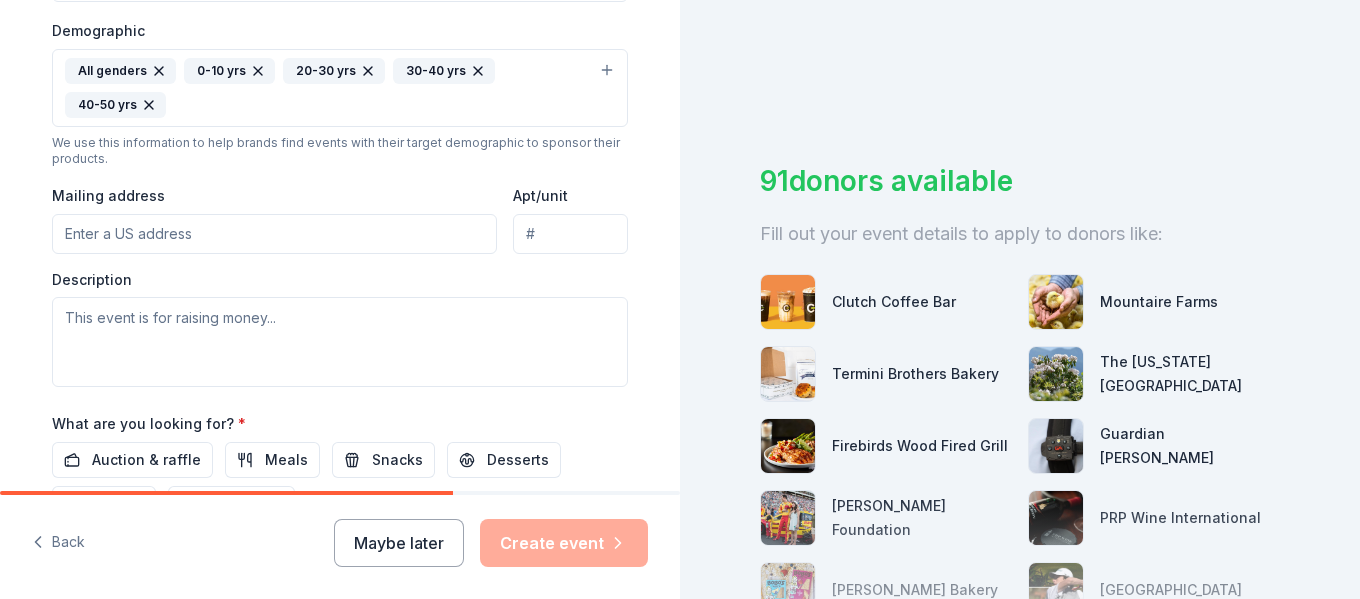 scroll, scrollTop: 618, scrollLeft: 0, axis: vertical 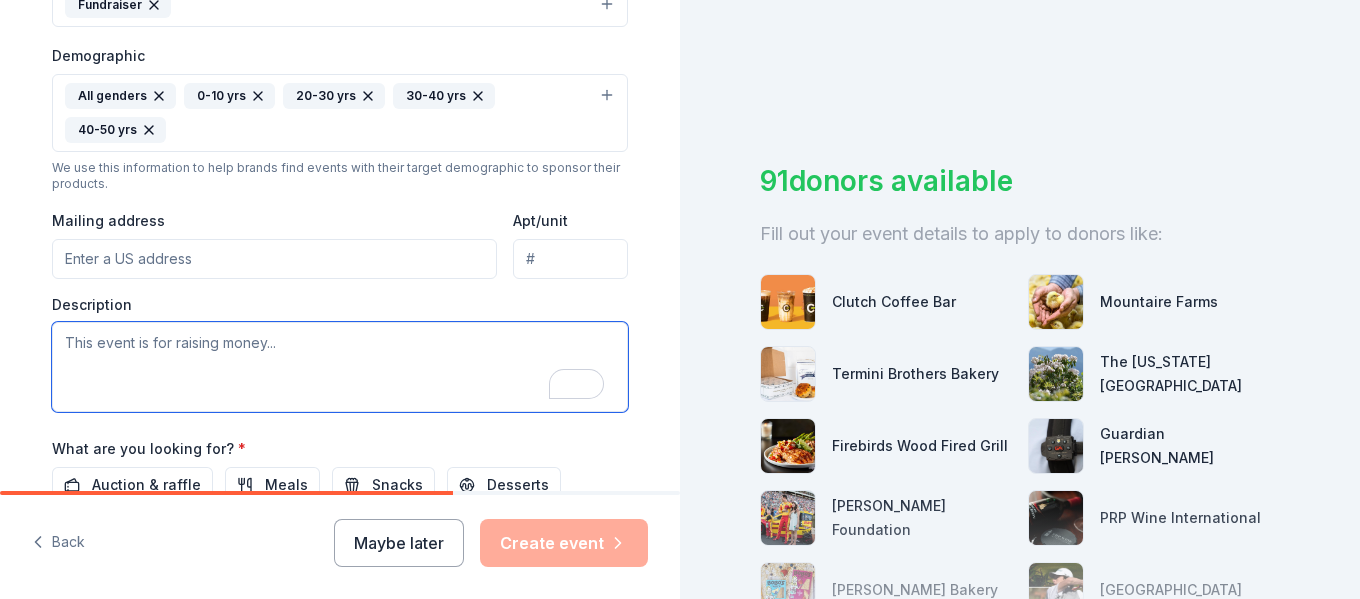 click at bounding box center [340, 367] 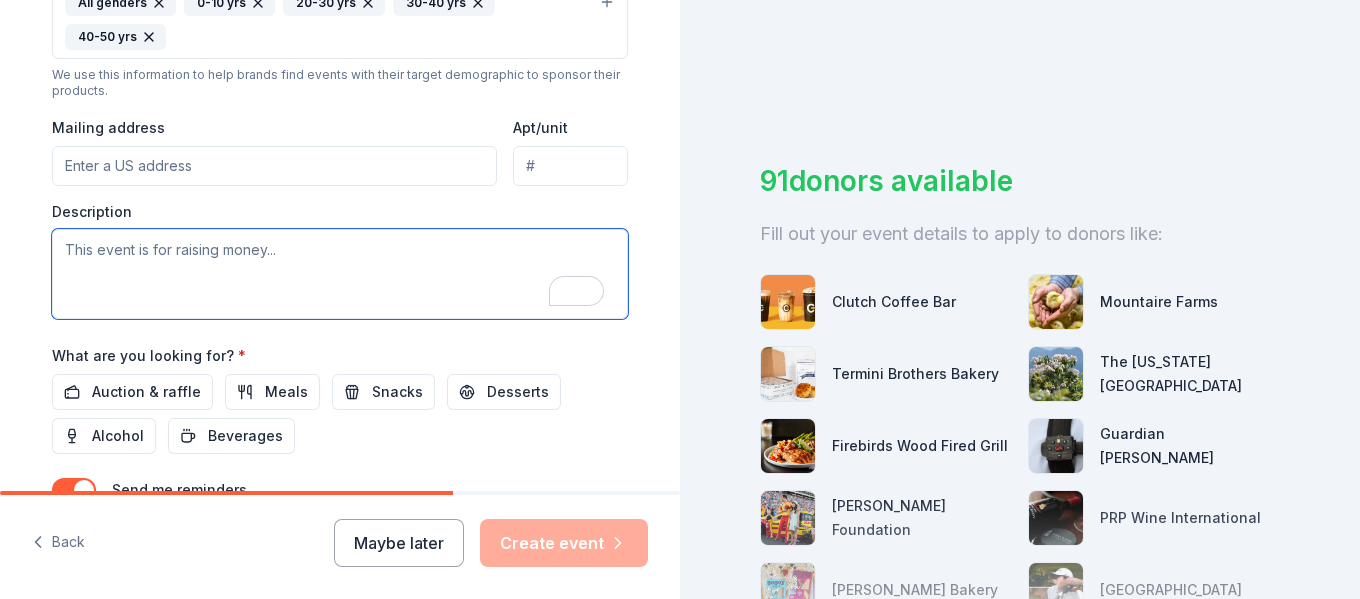 scroll, scrollTop: 718, scrollLeft: 0, axis: vertical 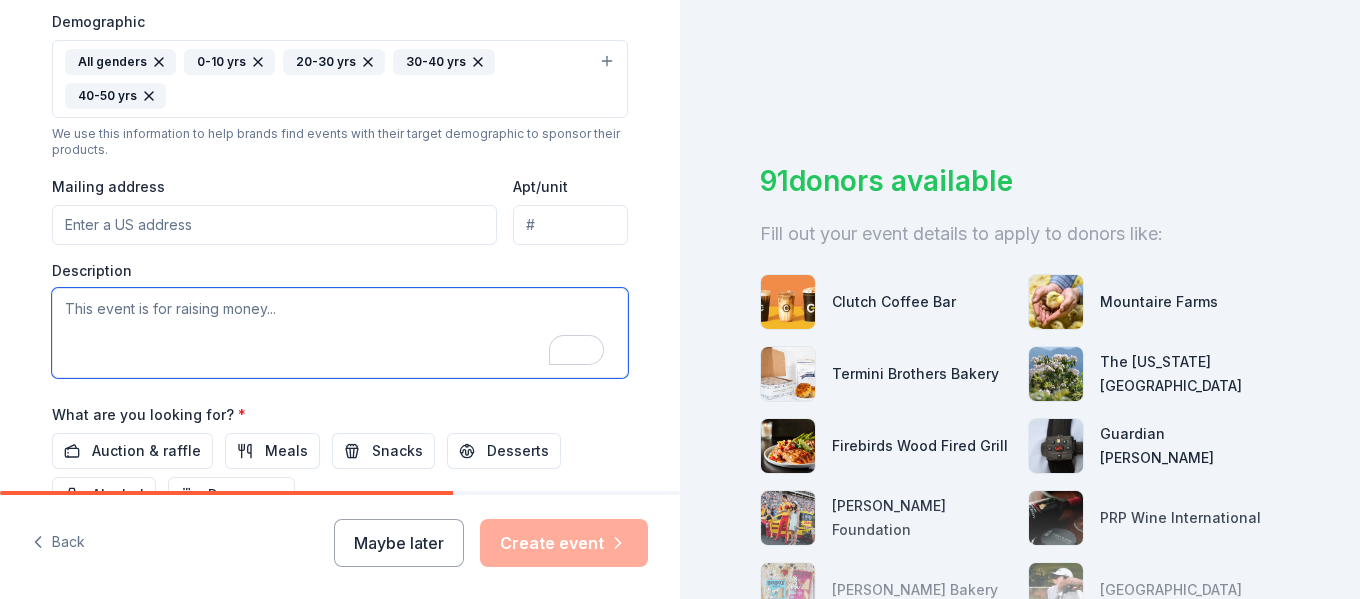 click at bounding box center (340, 333) 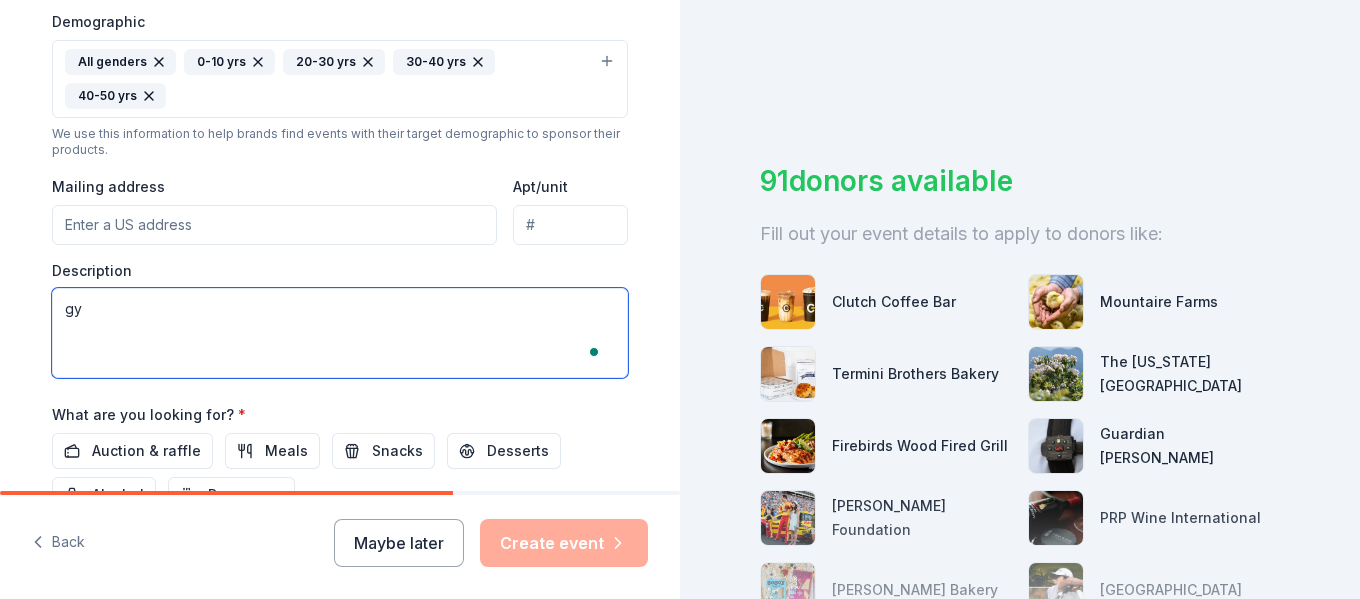 type on "g" 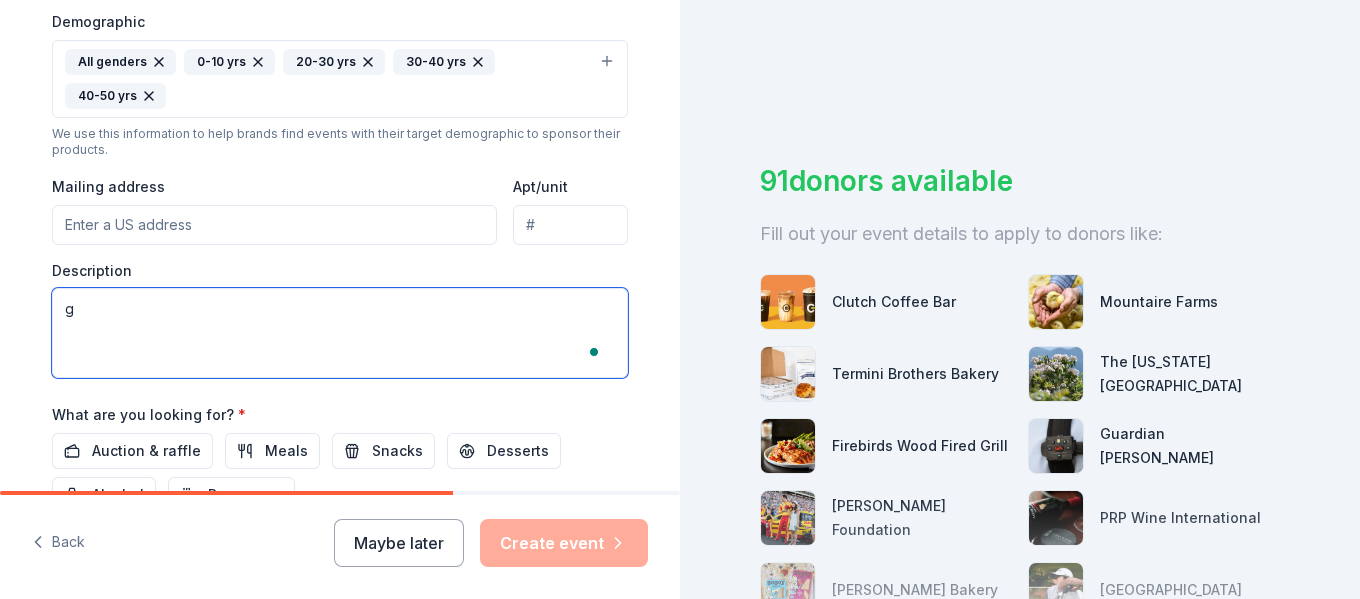 type 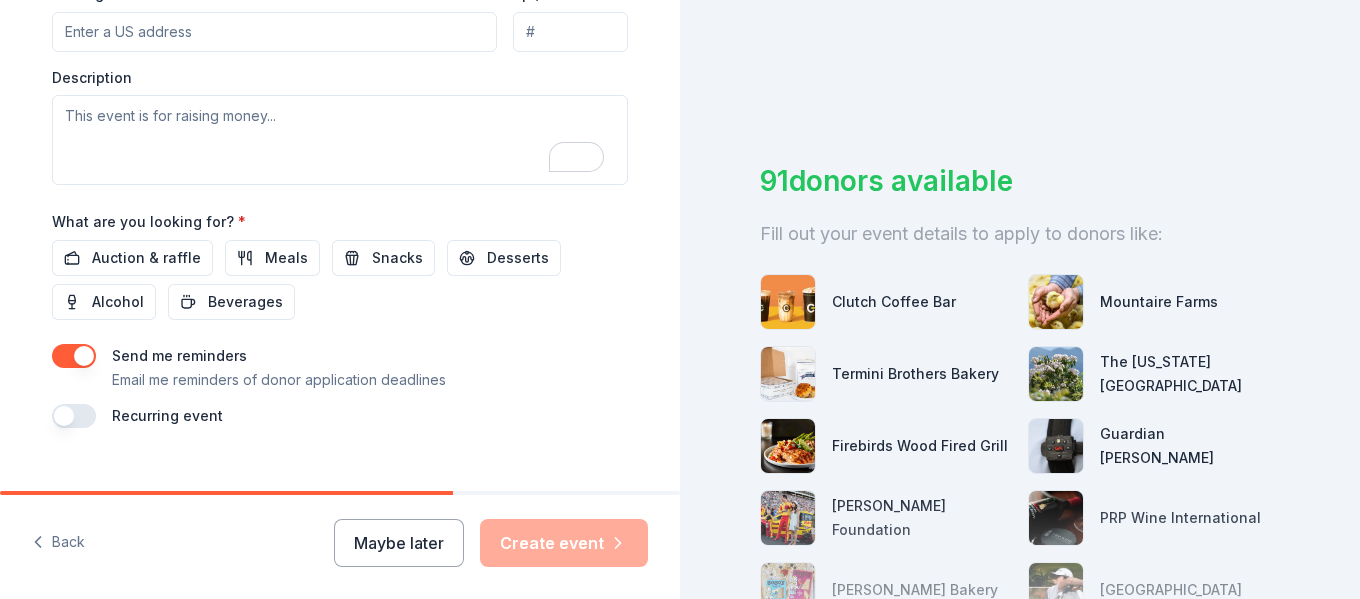 click on "Auction & raffle Meals Snacks Desserts Alcohol Beverages" at bounding box center (340, 280) 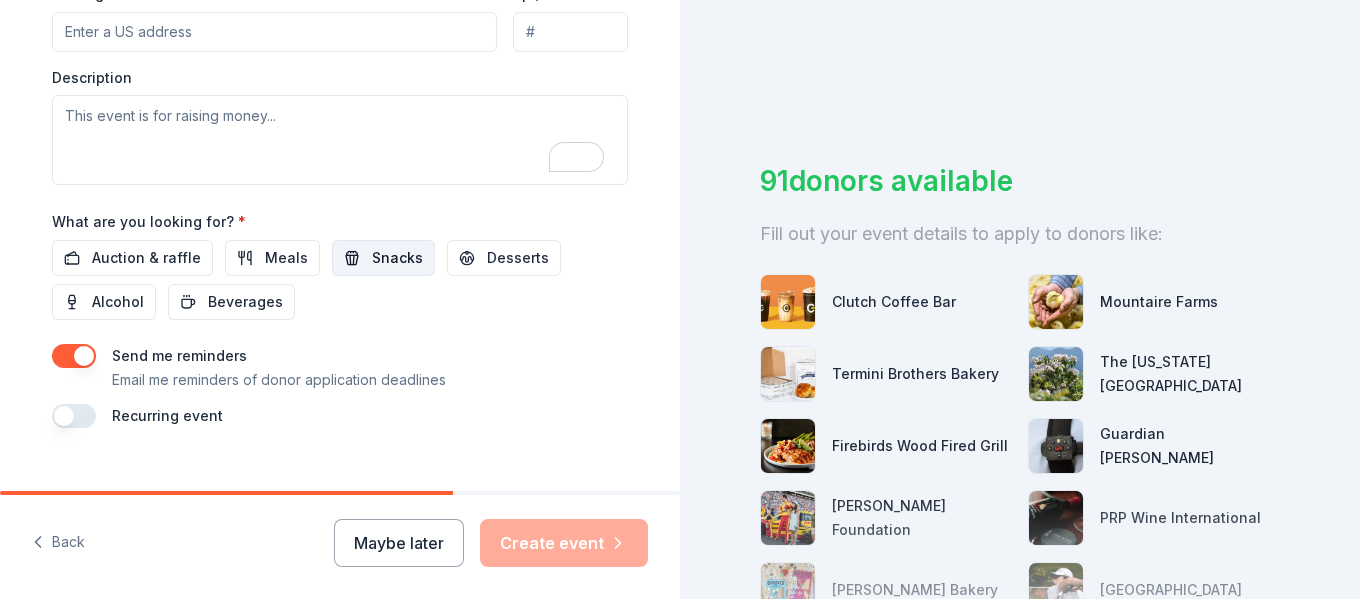 click on "Snacks" at bounding box center (383, 258) 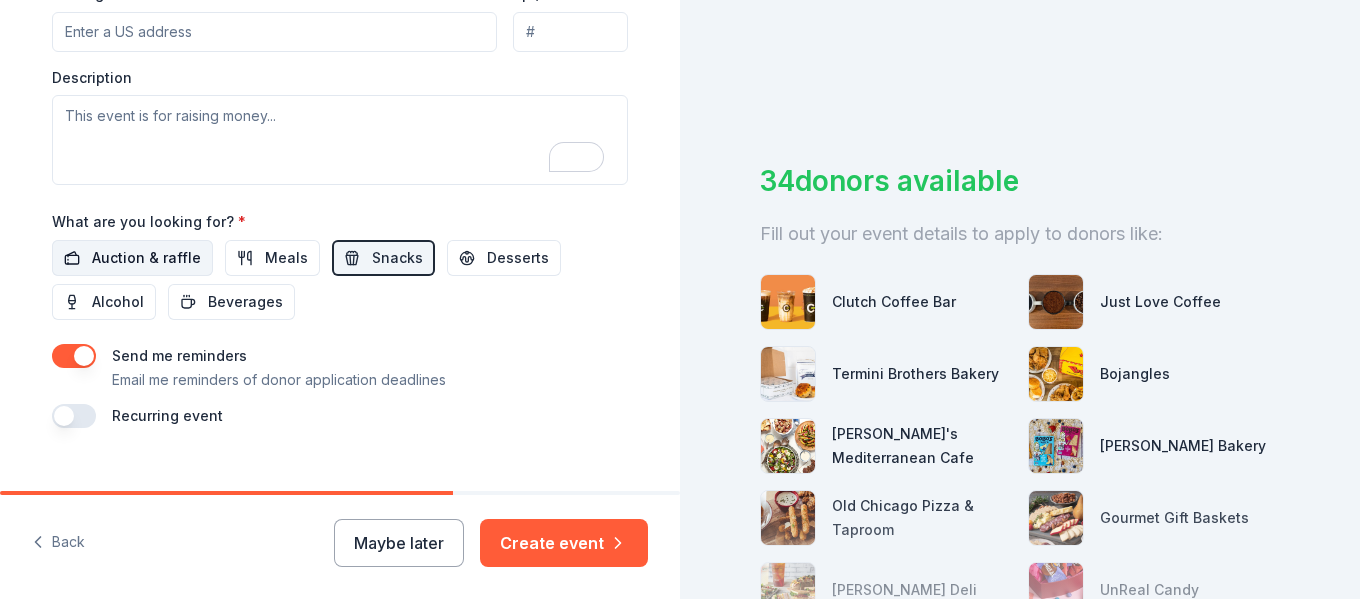 click on "Auction & raffle" at bounding box center (146, 258) 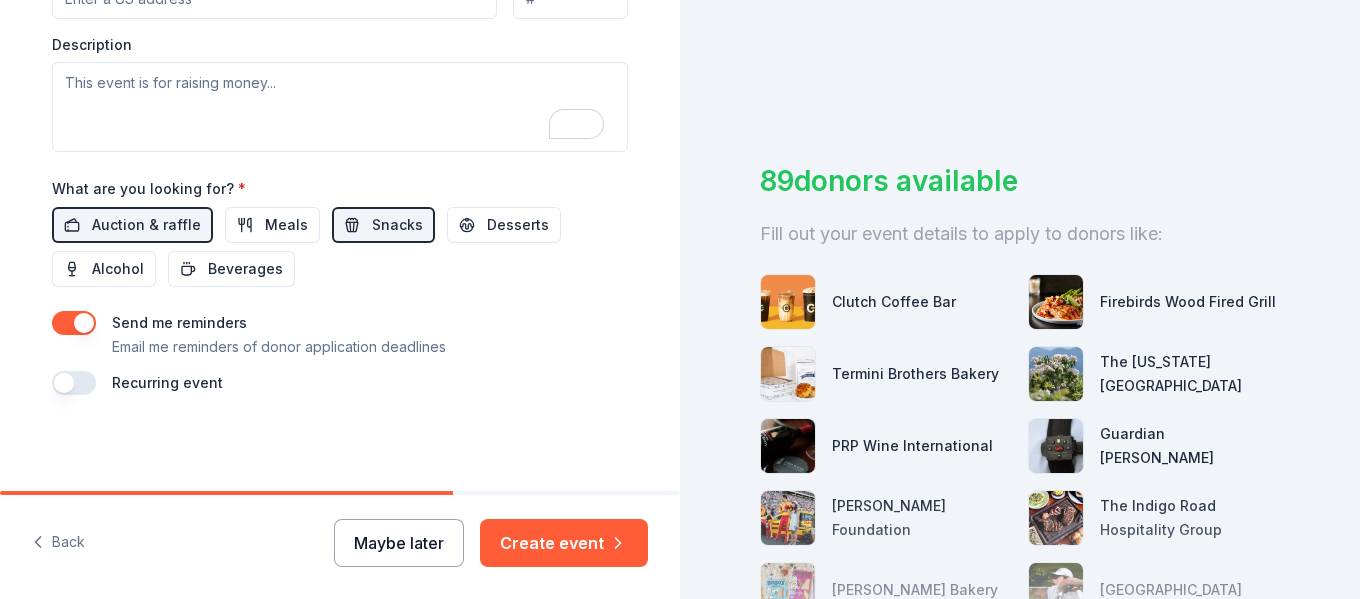 click on "Maybe later" at bounding box center (399, 543) 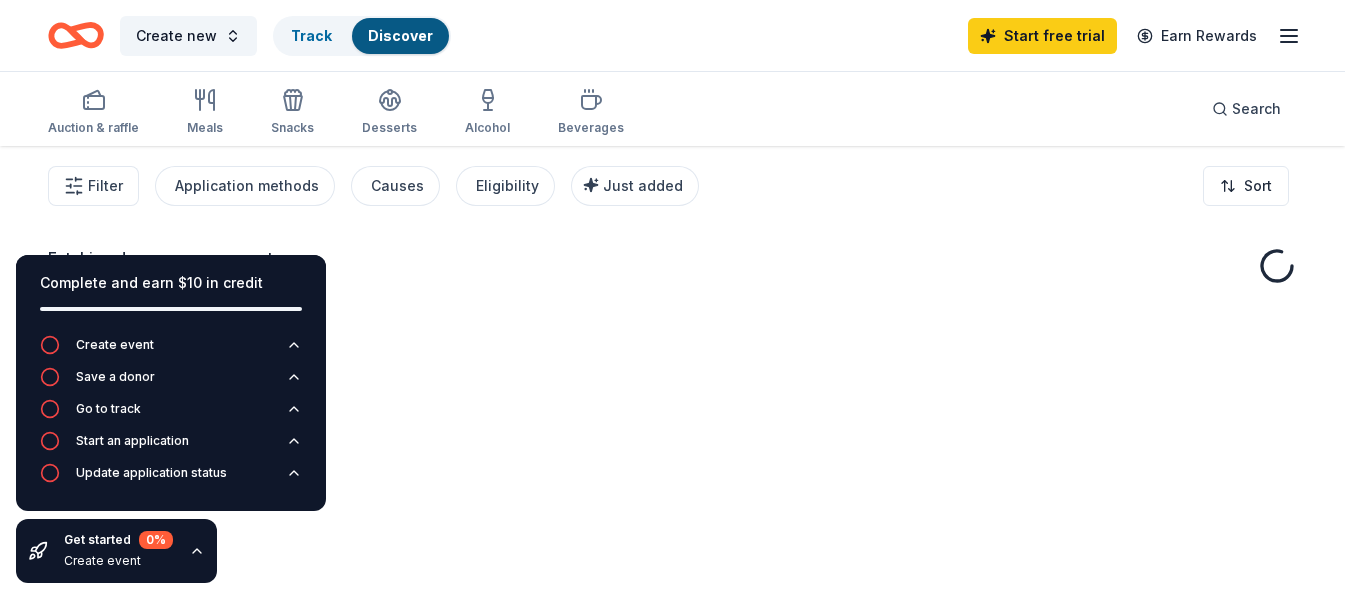 click on "Fetching donors, one moment..." at bounding box center (672, 445) 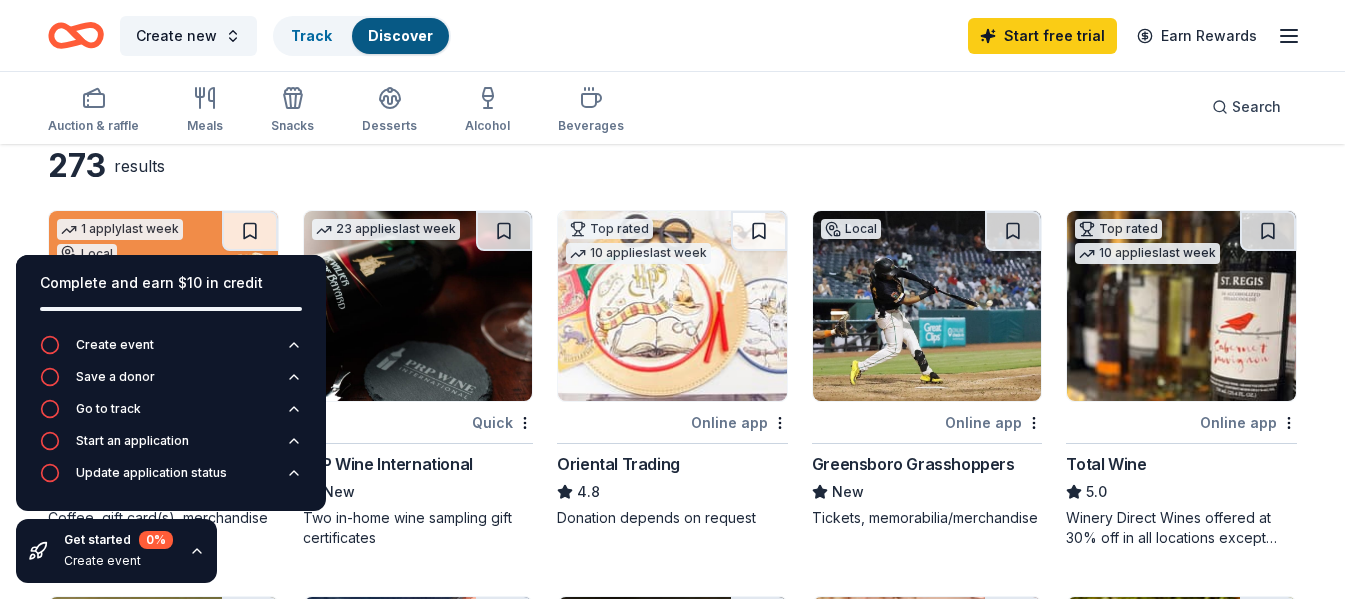 click on "273 results" at bounding box center (672, 166) 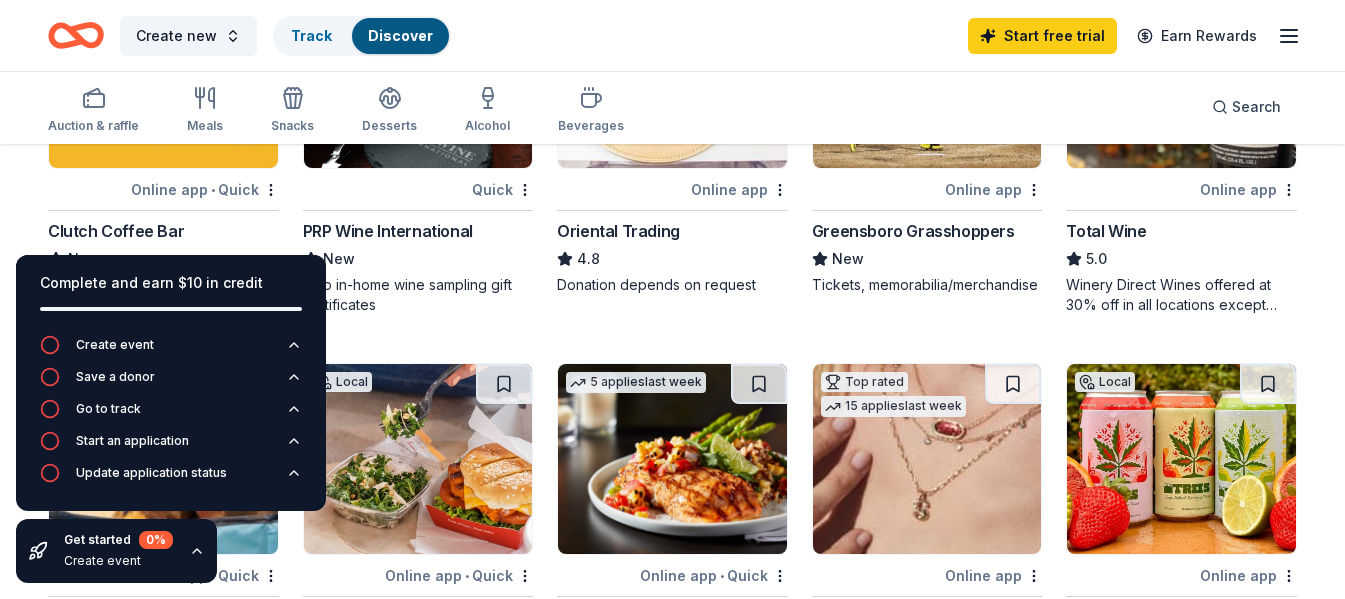 click on "1   apply  last week Local Online app • Quick Clutch Coffee Bar New Coffee, gift card(s), merchandise 23   applies  last week Quick PRP Wine International New Two in-home wine sampling gift certificates Top rated 10   applies  last week Online app Oriental Trading 4.8 Donation depends on request Local Online app Greensboro Grasshoppers New Tickets, memorabilia/merchandise Top rated 10   applies  last week Online app Total Wine 5.0 Winery Direct Wines offered at 30% off in all locations except [GEOGRAPHIC_DATA], [GEOGRAPHIC_DATA], and other select markets; Private Wine Class for 20 people in all locations except available in [GEOGRAPHIC_DATA], [GEOGRAPHIC_DATA], and other select markets Top rated 24   applies  last week Online app • Quick BarkBox 5.0 Dog toy(s), dog food Local Online app • Quick [DEMOGRAPHIC_DATA]-fil-A ([GEOGRAPHIC_DATA]) New Food, gift card(s) 5   applies  last week Online app • Quick Firebirds Wood Fired Grill New Food, gift card(s) Top rated 15   applies  last week Online app [PERSON_NAME] 4.7 Local Online app Foothills Brewing New Keg beer, gift card 2   6" at bounding box center (672, 725) 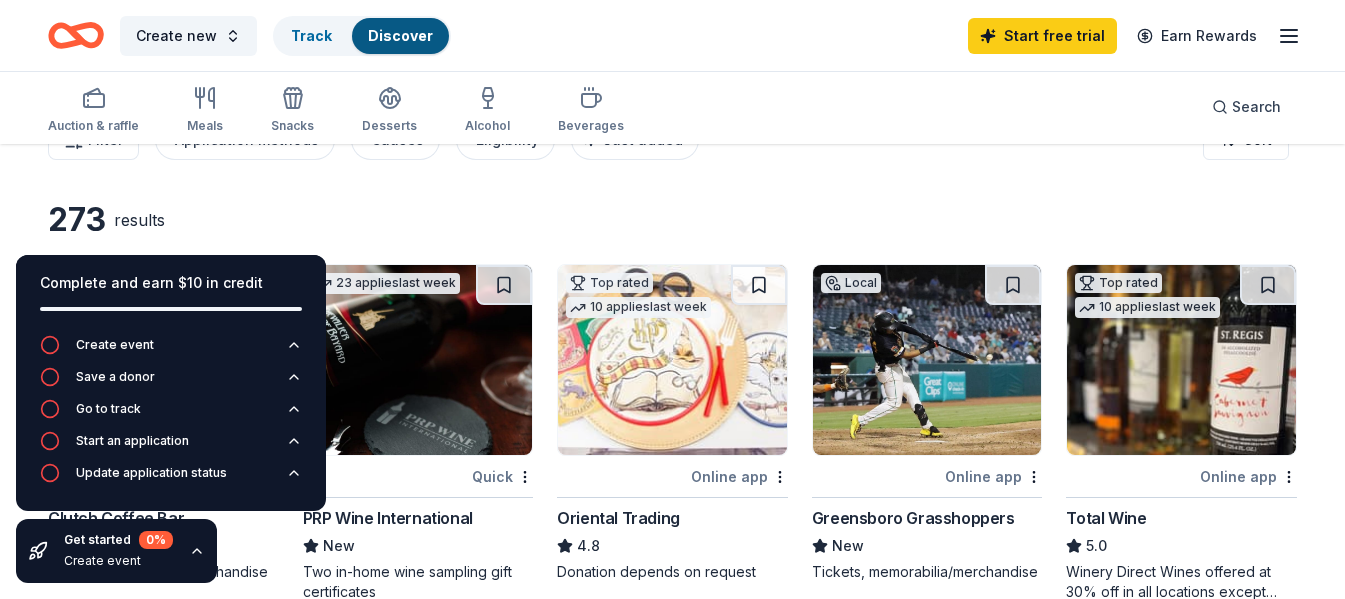 scroll, scrollTop: 0, scrollLeft: 0, axis: both 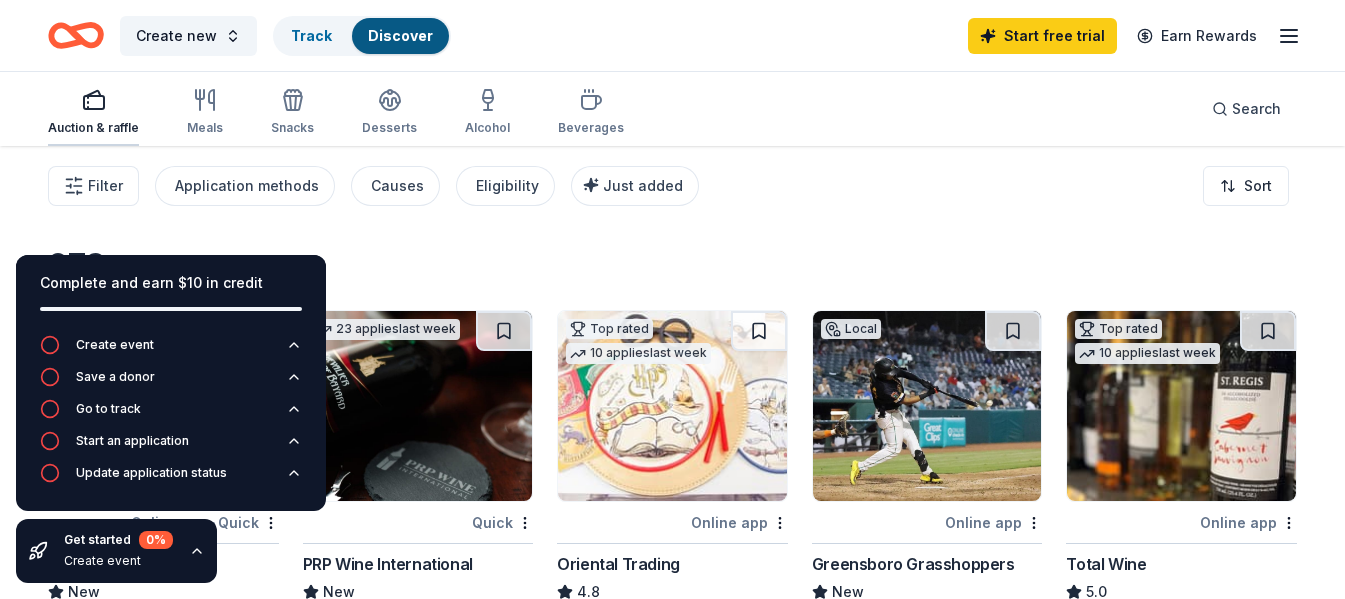 click at bounding box center (93, 100) 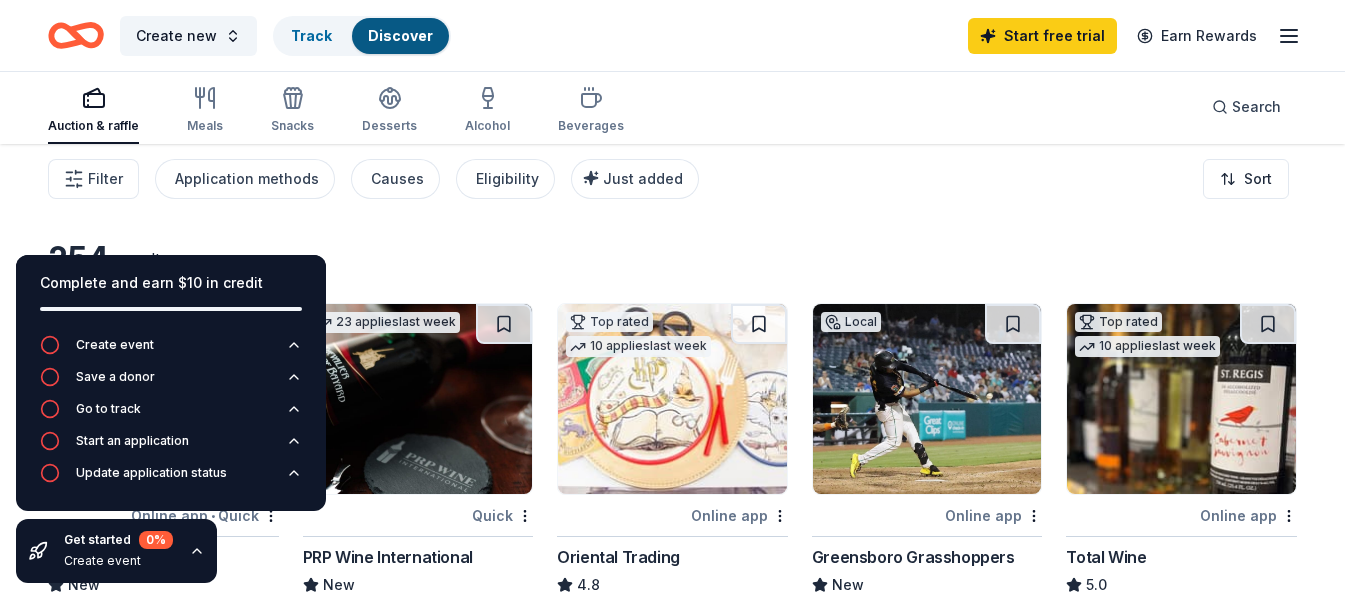 scroll, scrollTop: 0, scrollLeft: 0, axis: both 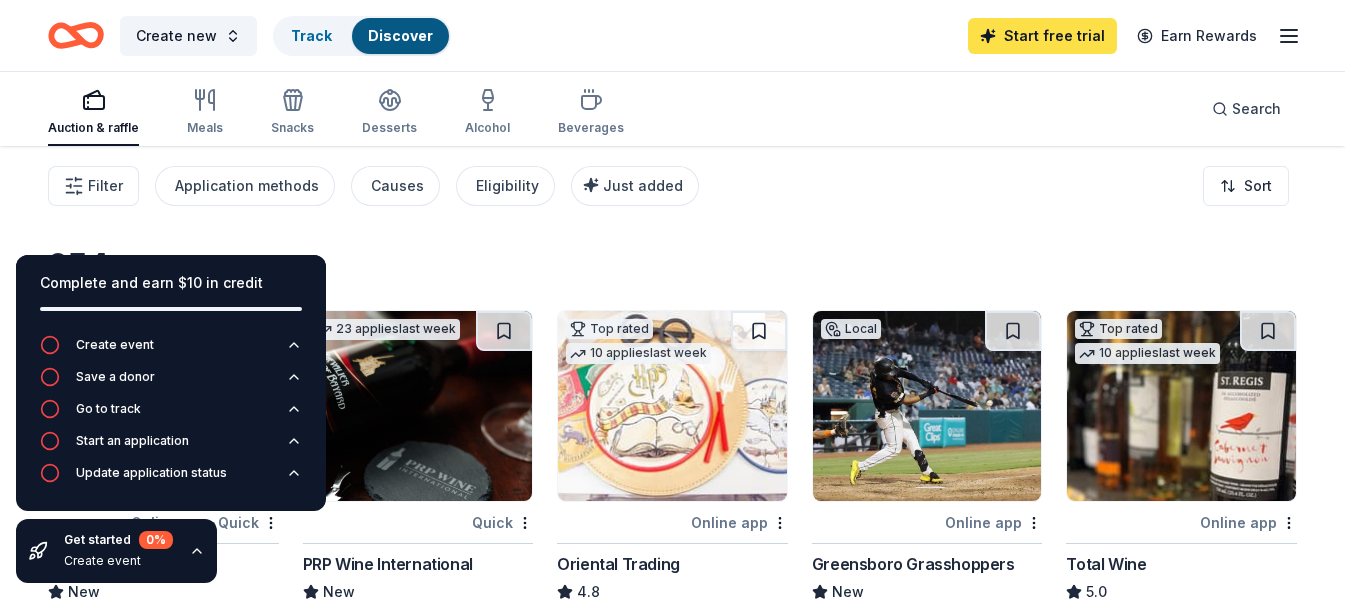 click on "Start free  trial" at bounding box center (1042, 36) 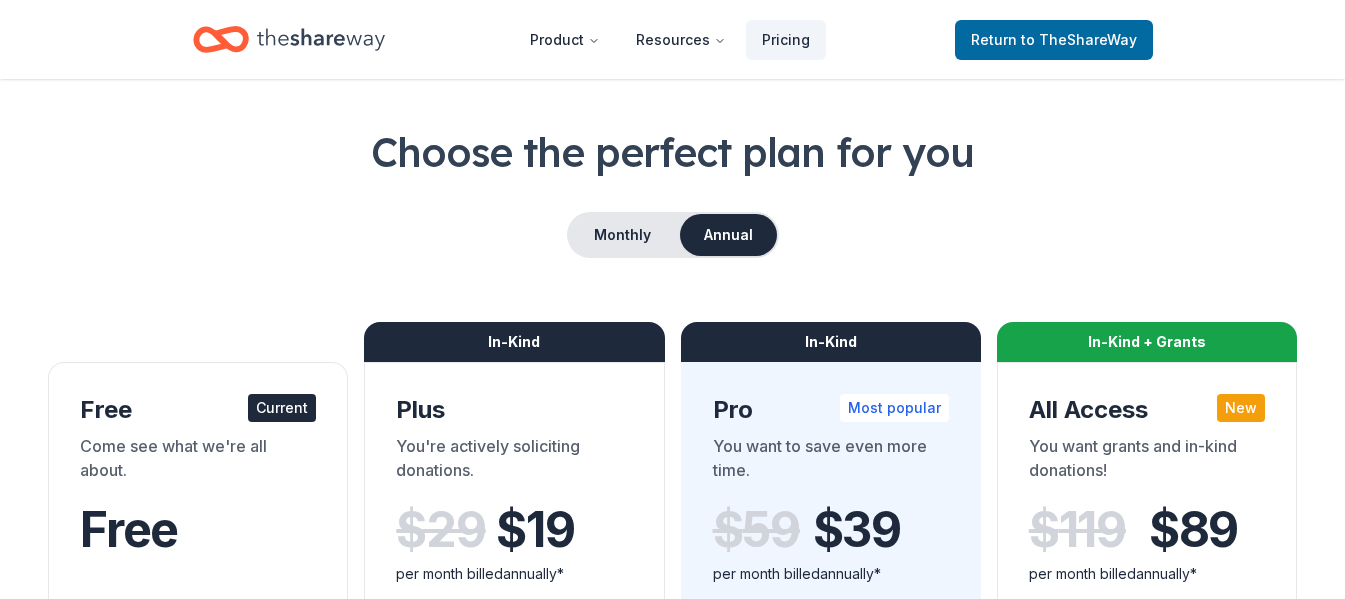 scroll, scrollTop: 0, scrollLeft: 0, axis: both 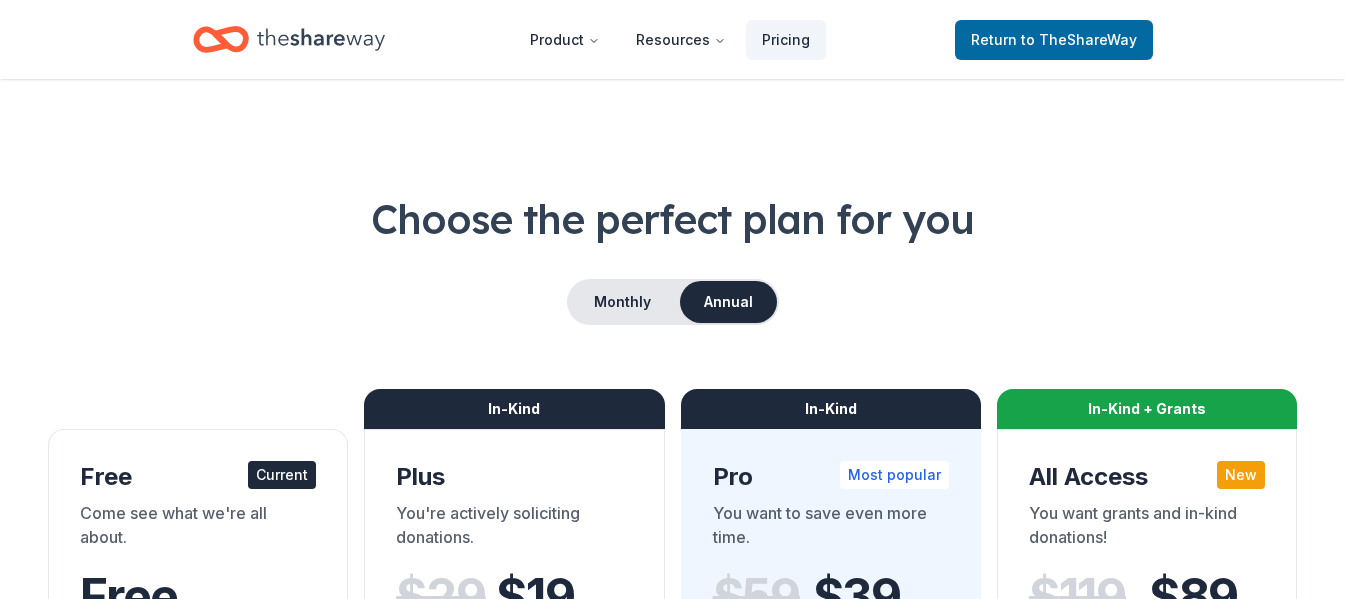 click 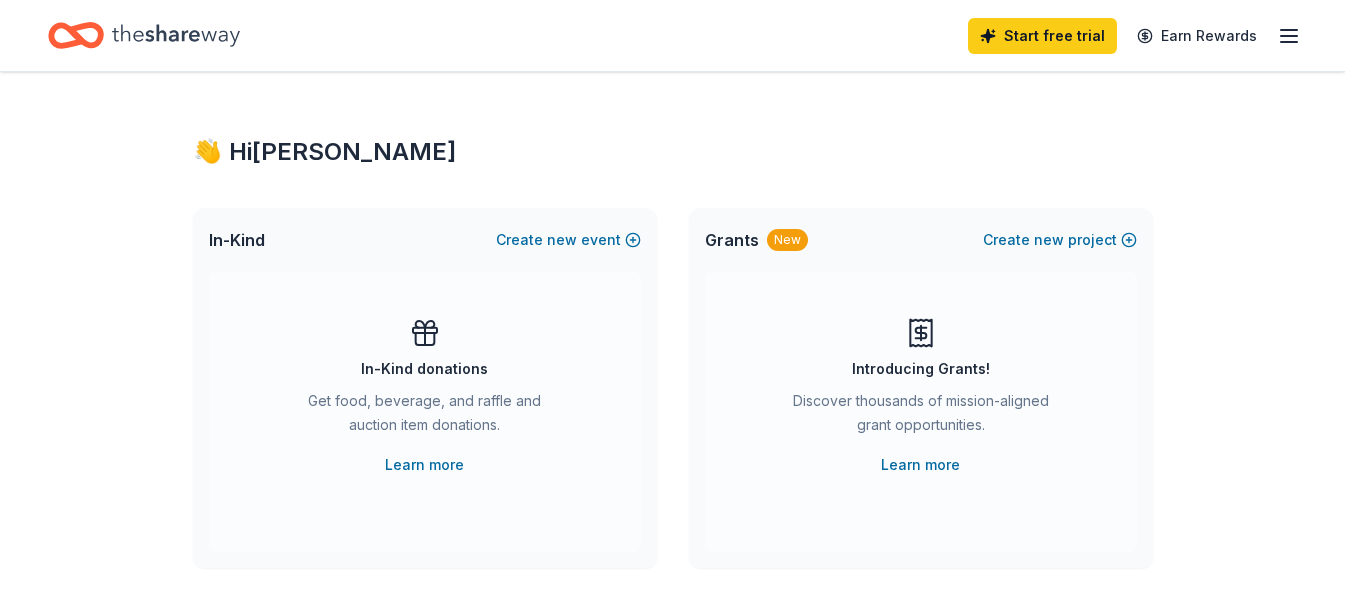 click on "👋 Hi  [PERSON_NAME] In-Kind Create  new  event   In-Kind donations Get food, beverage, and raffle and auction item donations. Learn more Grants New Create  new  project   Introducing Grants! Discover thousands of mission-aligned grant opportunities. Learn more In-Kind donors viewed On the Free plan, you get 5 in-kind profile views each month. You have not yet viewed any  in-kind  profiles this month. Create a new  event   to view  donors . Grants viewed On the Free plan, you get 5 grant profile views each month. You have not yet viewed any  grant  profiles this month. Create a new  project   to view  grants ." at bounding box center (673, 656) 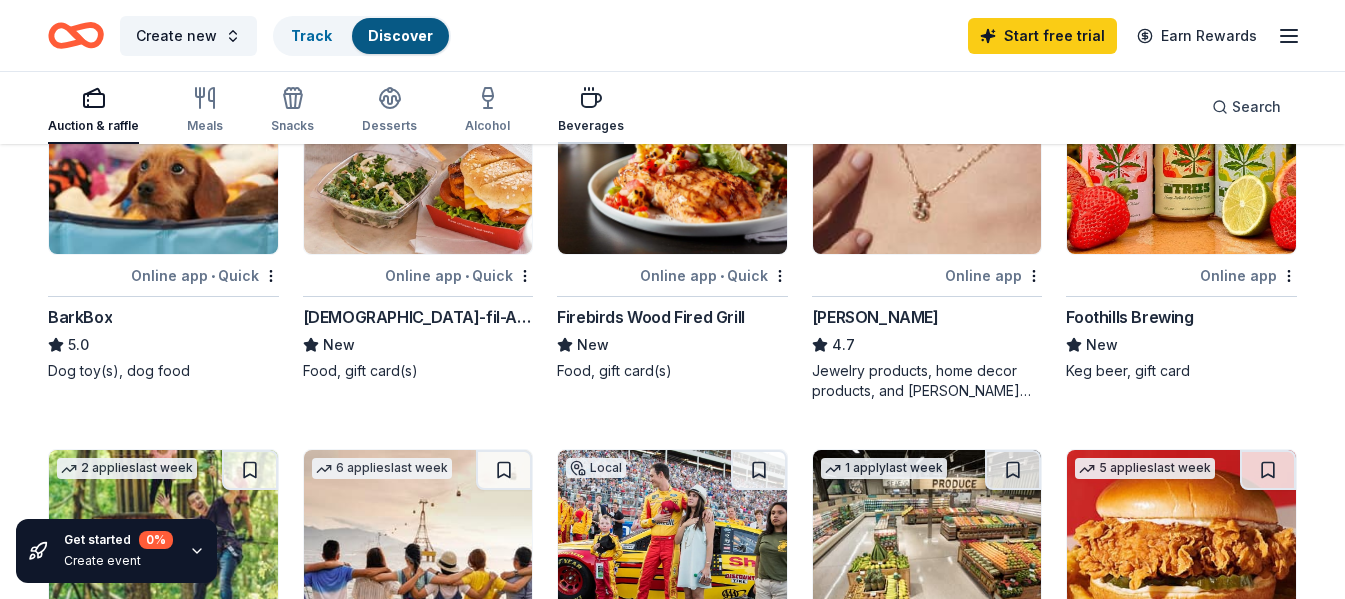 scroll, scrollTop: 667, scrollLeft: 0, axis: vertical 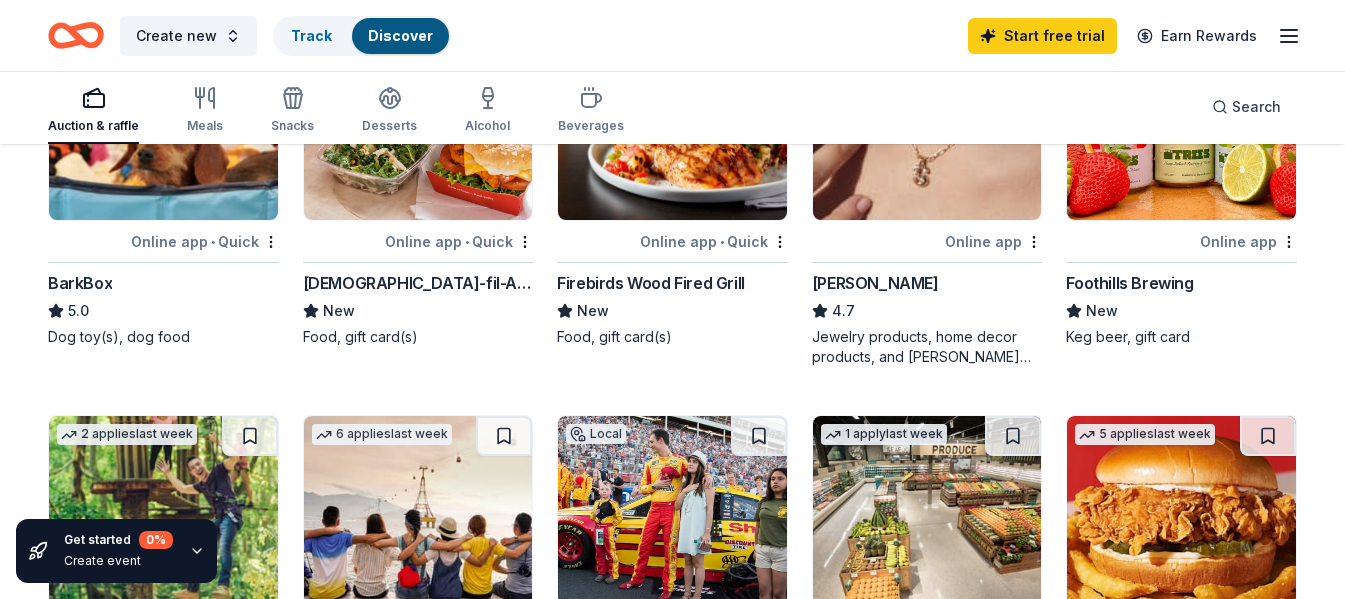 click on "Online app • Quick" at bounding box center (459, 241) 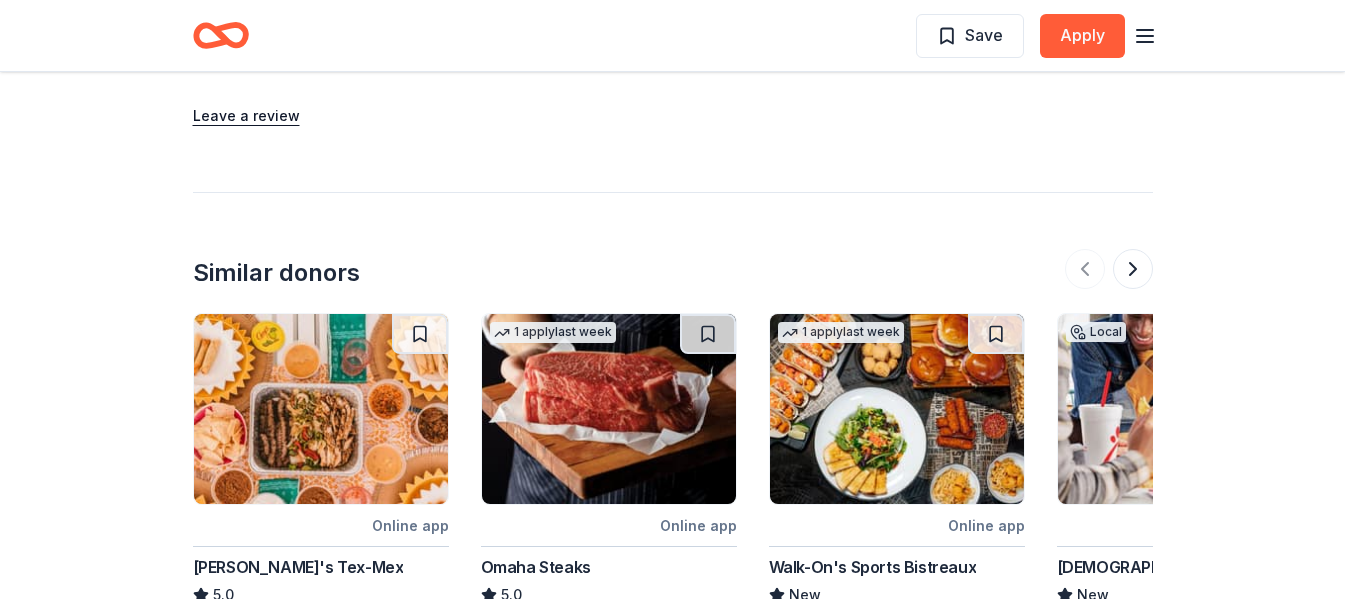 scroll, scrollTop: 1607, scrollLeft: 0, axis: vertical 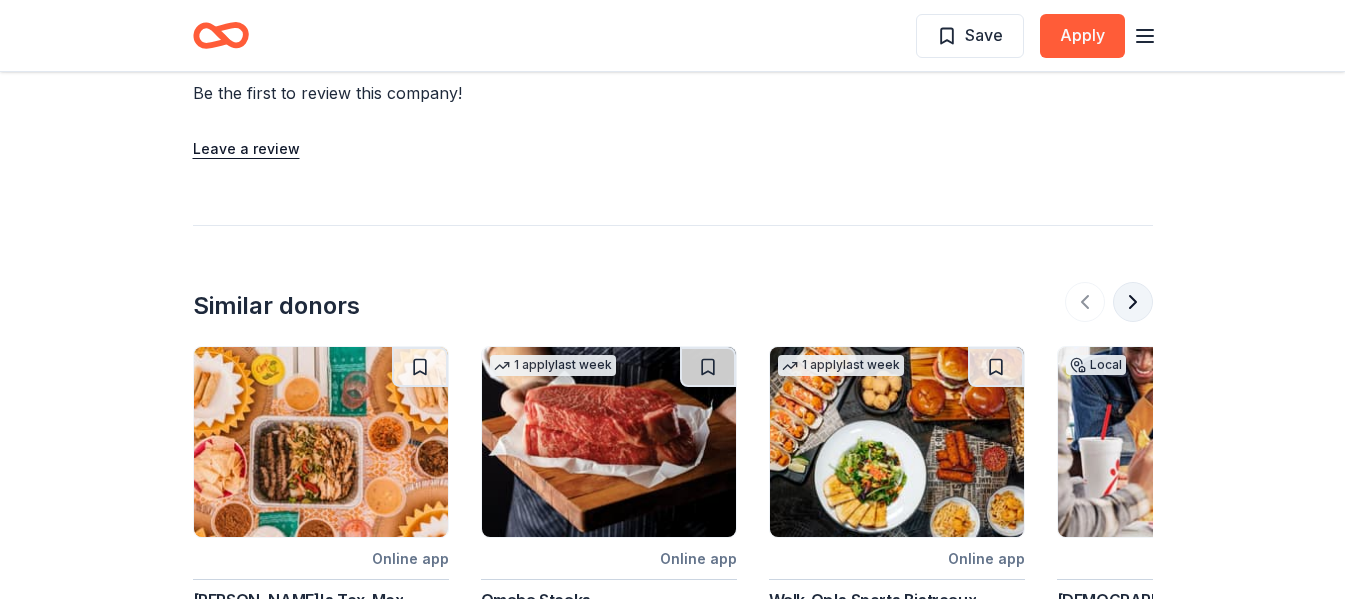 click at bounding box center [1133, 302] 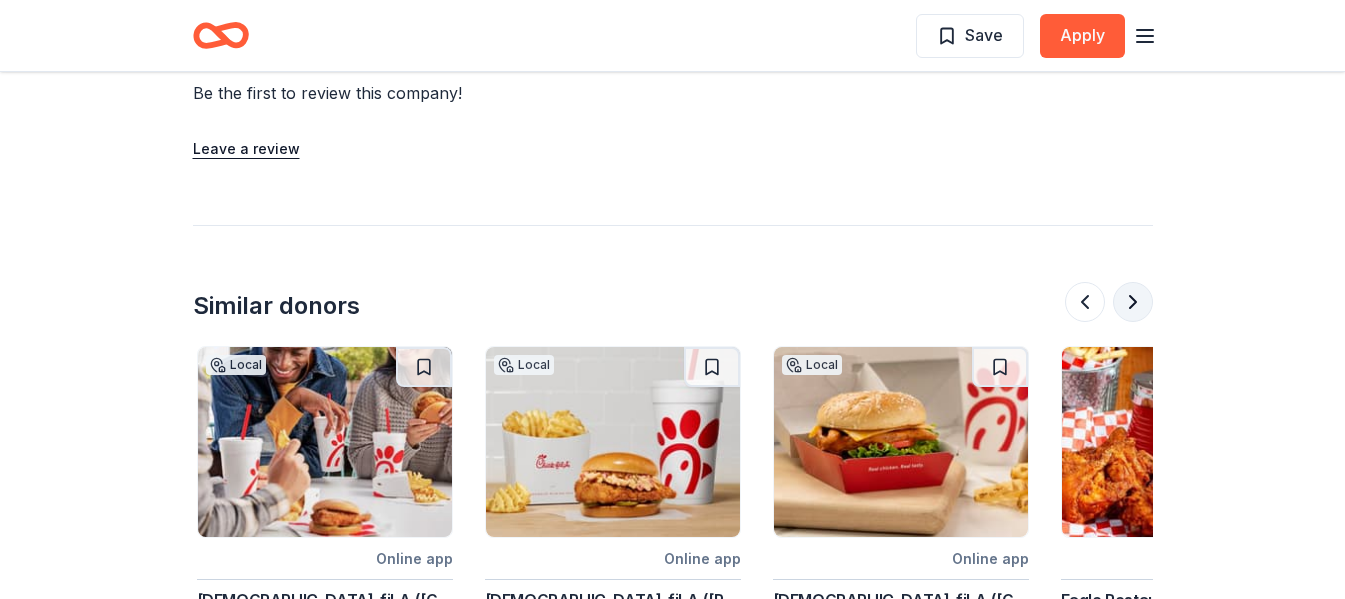 scroll, scrollTop: 0, scrollLeft: 864, axis: horizontal 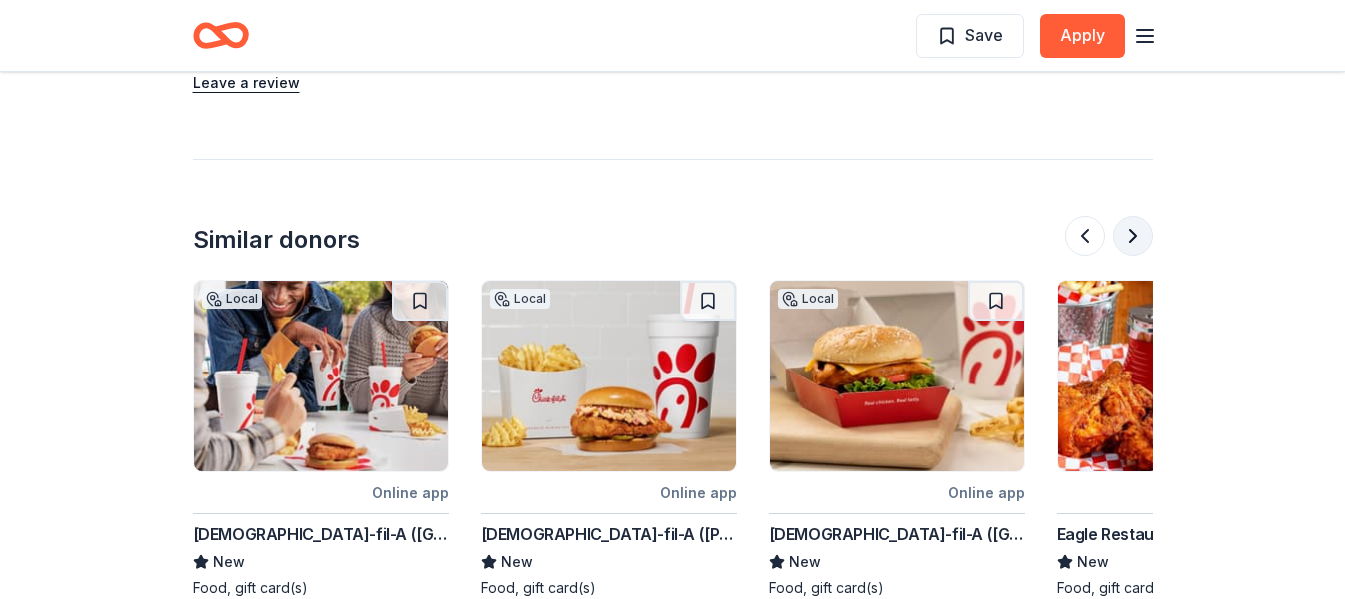 click at bounding box center (1133, 236) 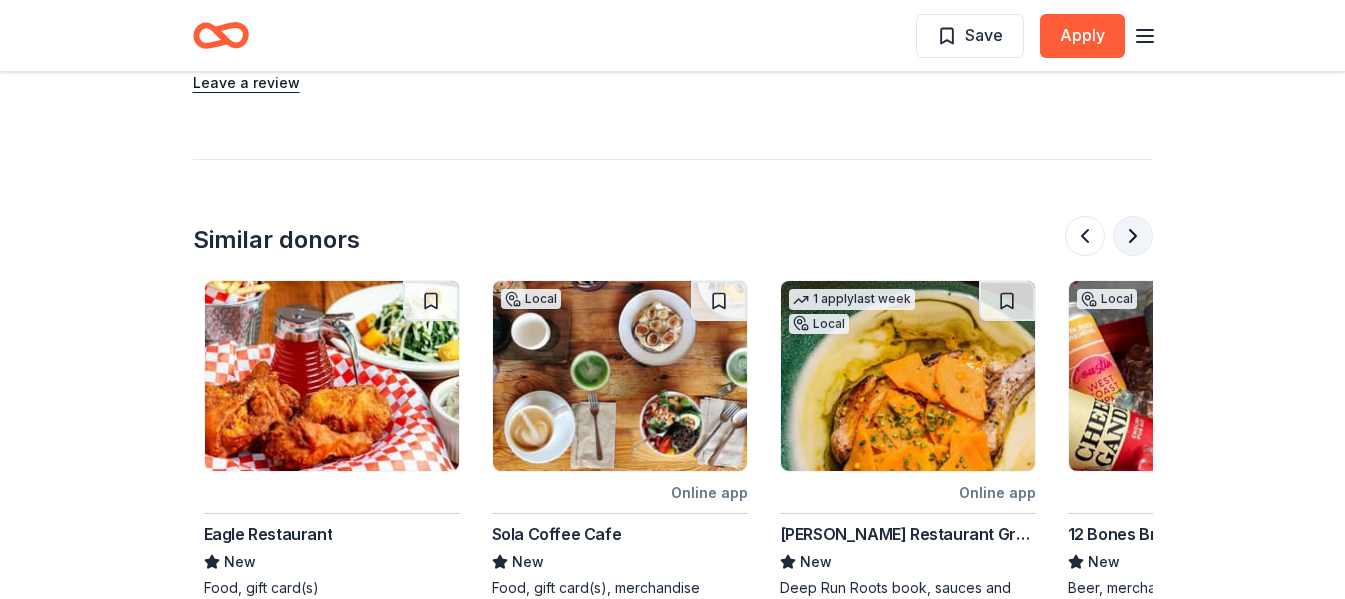 scroll, scrollTop: 0, scrollLeft: 1728, axis: horizontal 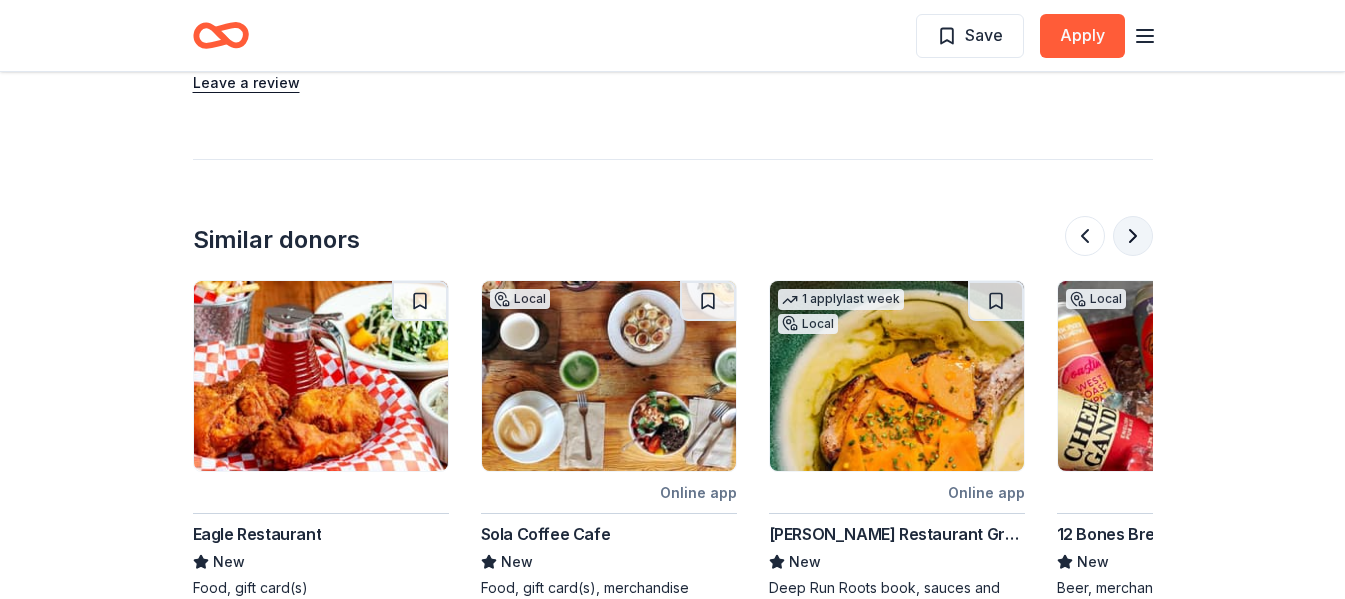 click at bounding box center [1133, 236] 